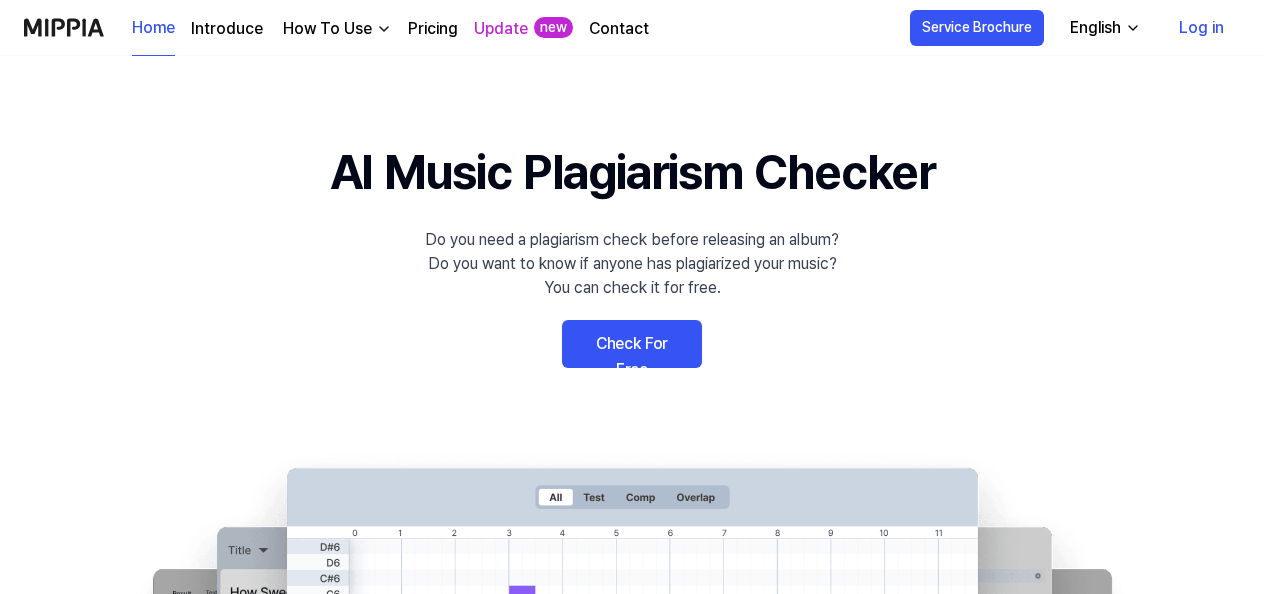 scroll, scrollTop: 0, scrollLeft: 0, axis: both 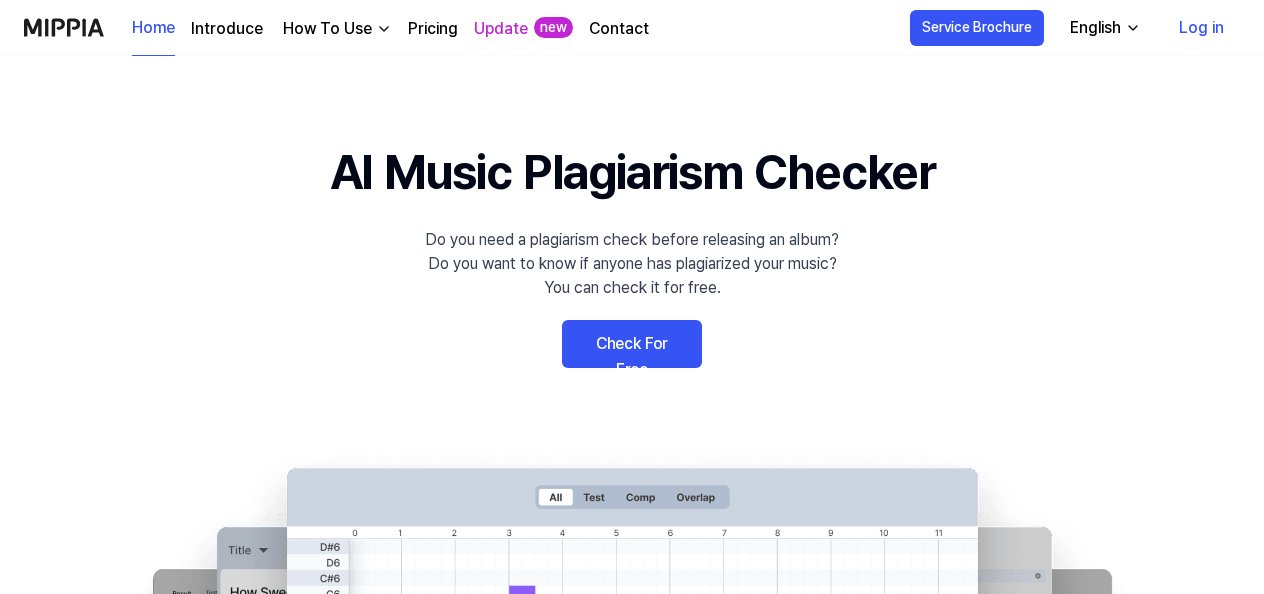 click on "Check For Free" at bounding box center (632, 344) 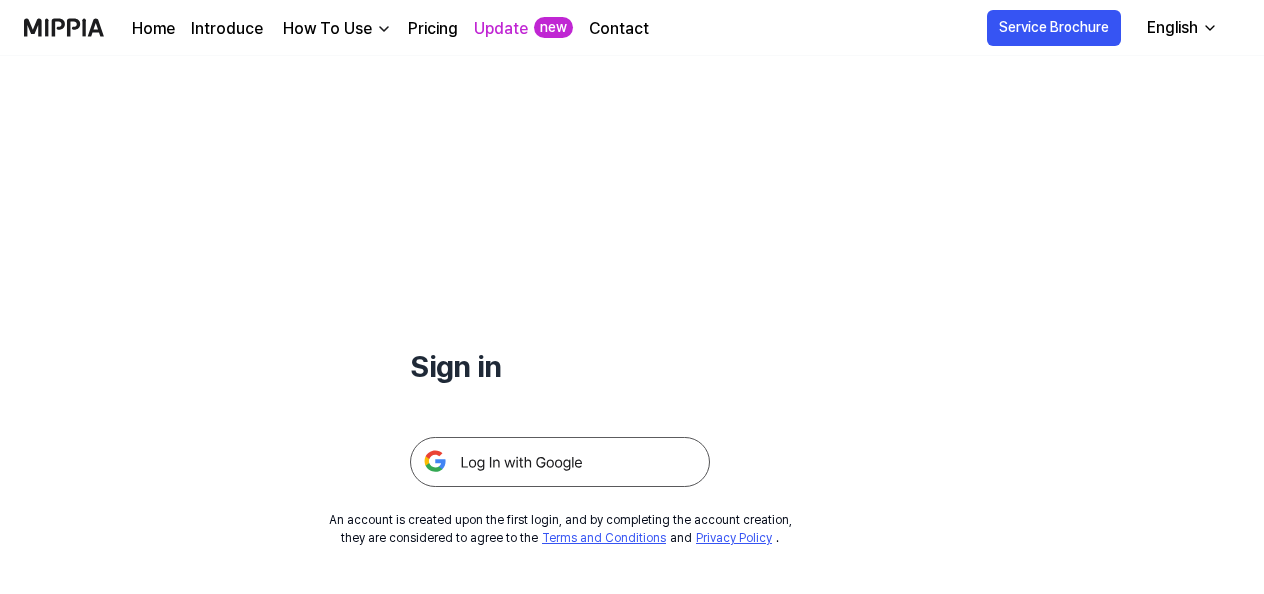 click at bounding box center [560, 462] 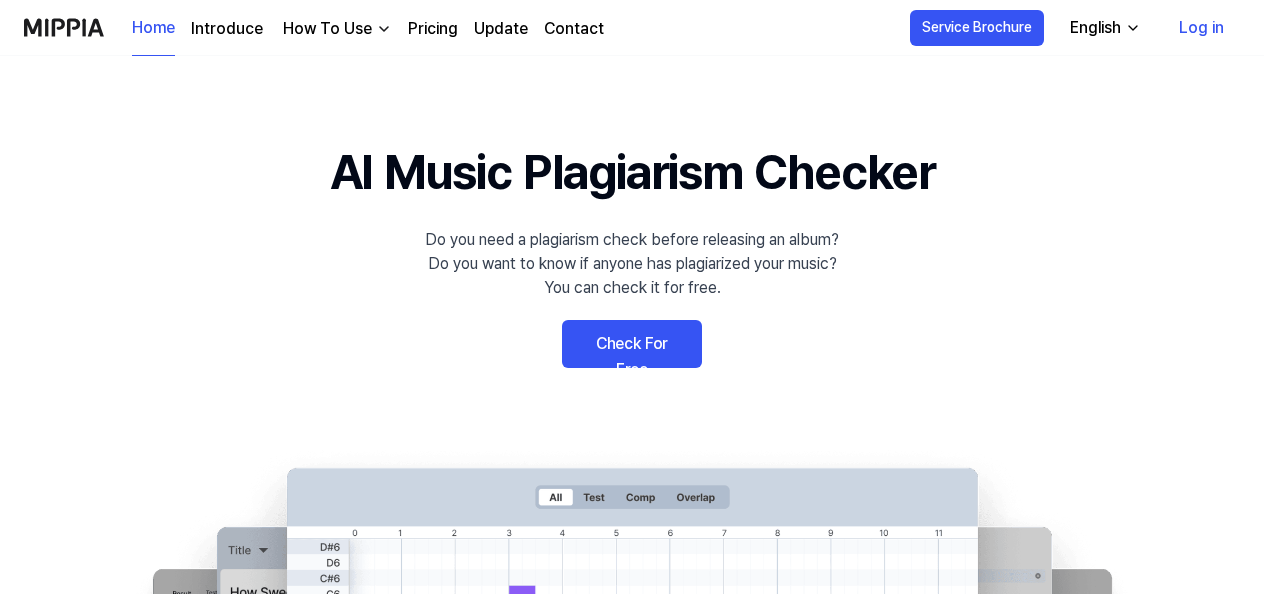 scroll, scrollTop: 0, scrollLeft: 0, axis: both 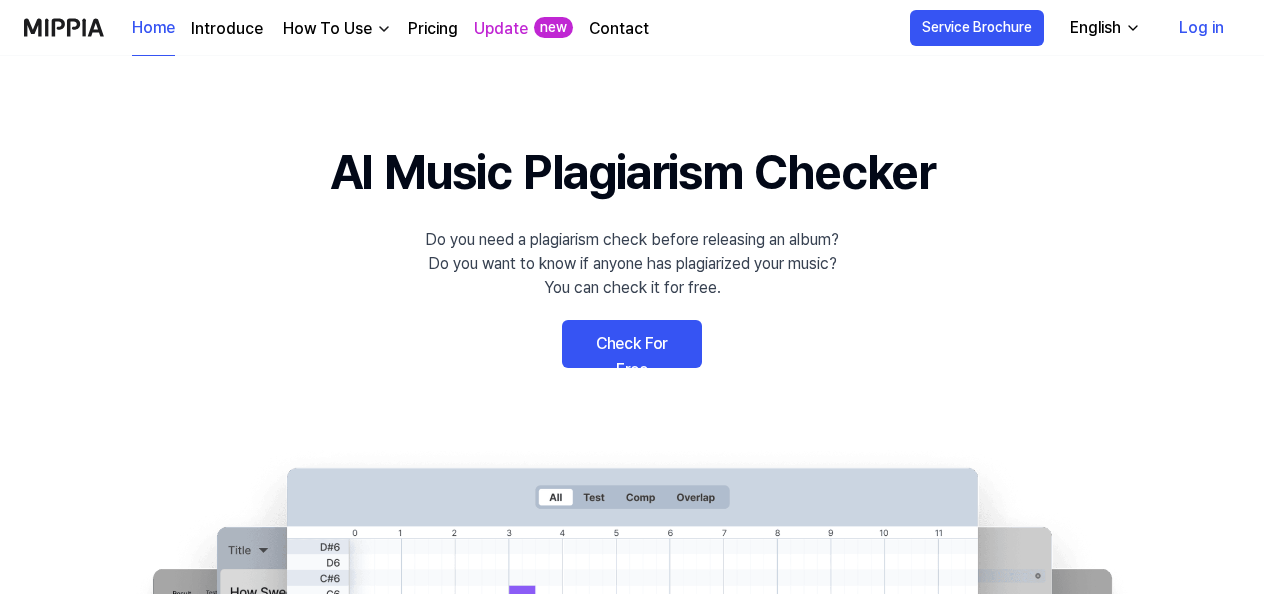 click on "Check For Free" at bounding box center (632, 344) 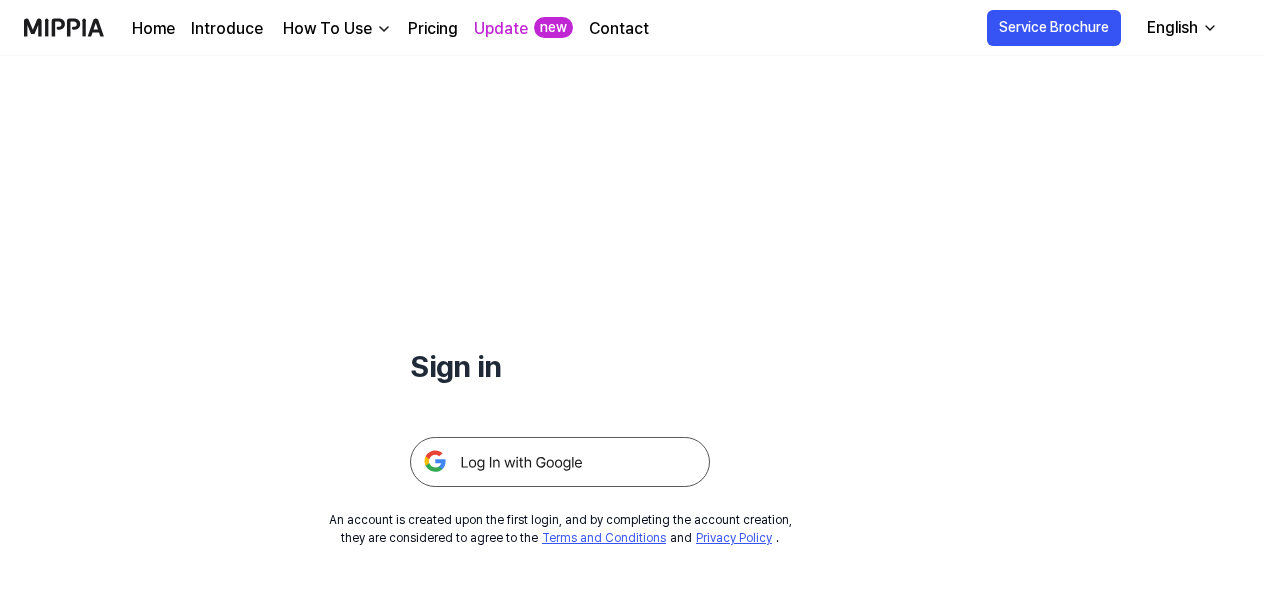 click at bounding box center [560, 462] 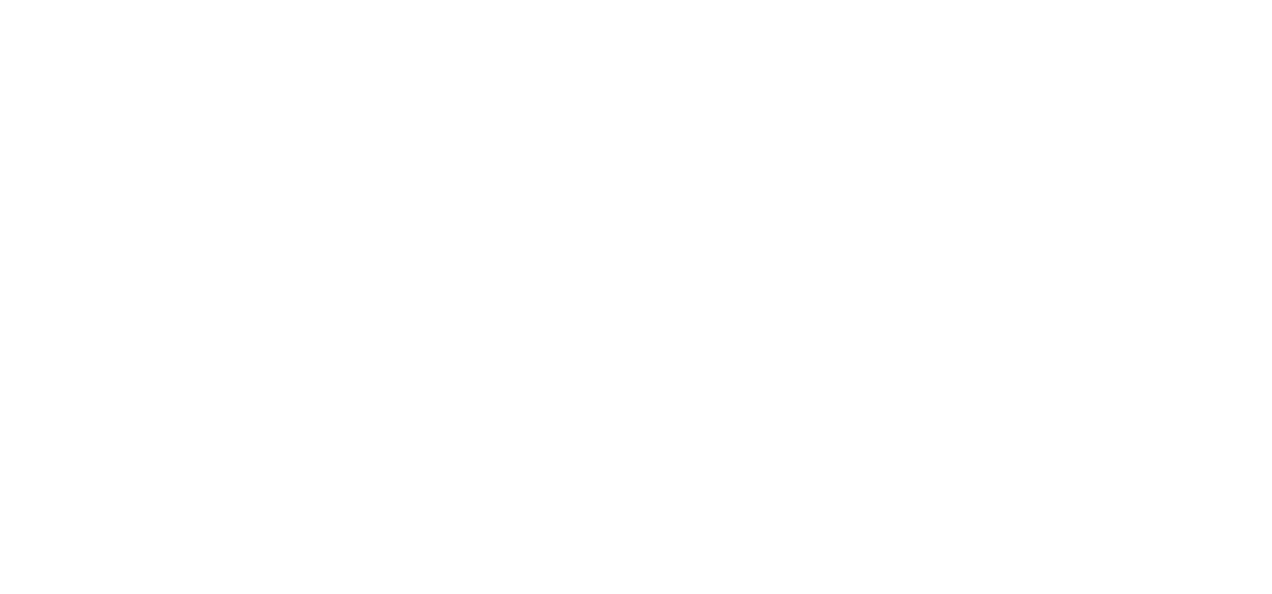 scroll, scrollTop: 0, scrollLeft: 0, axis: both 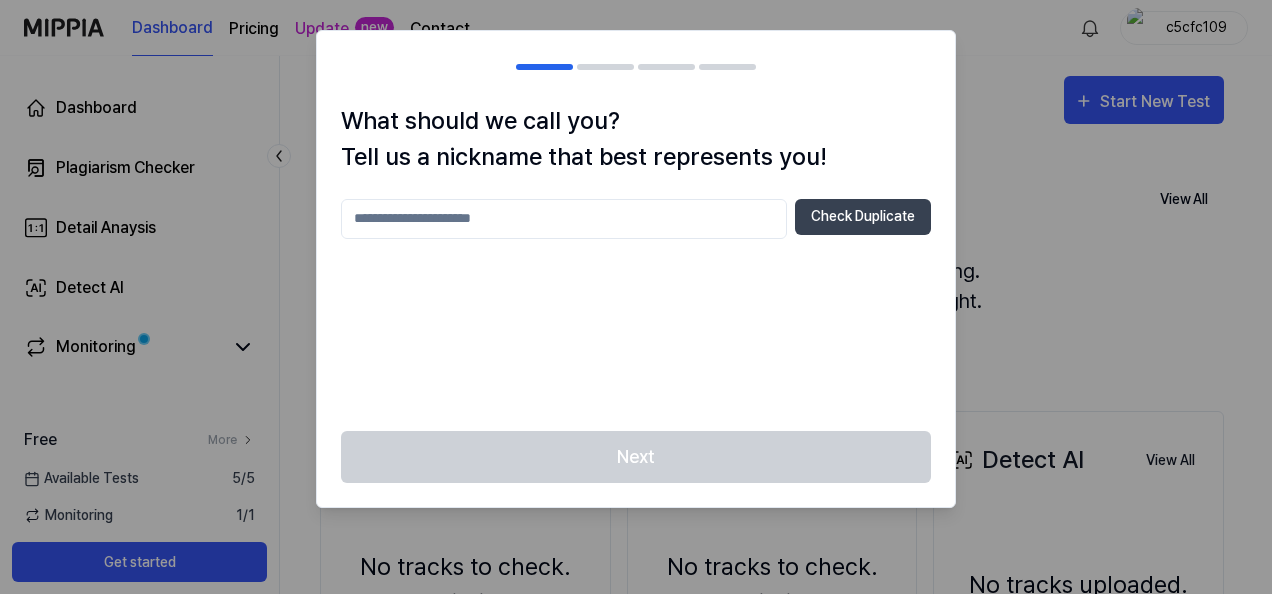 click at bounding box center [564, 219] 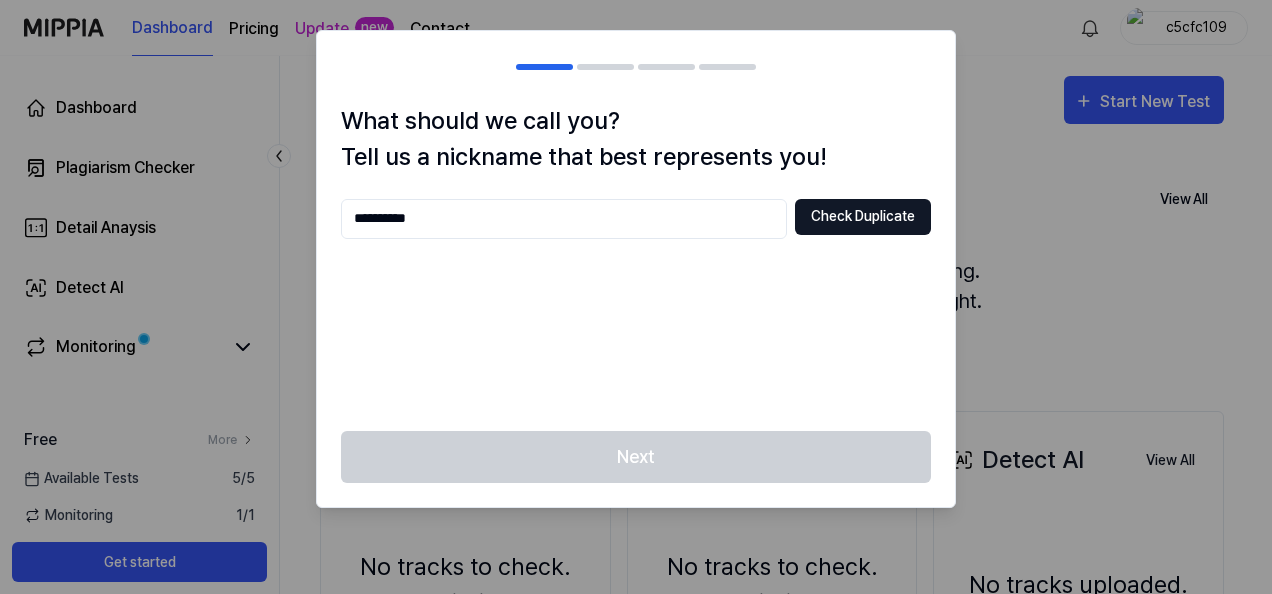 type on "**********" 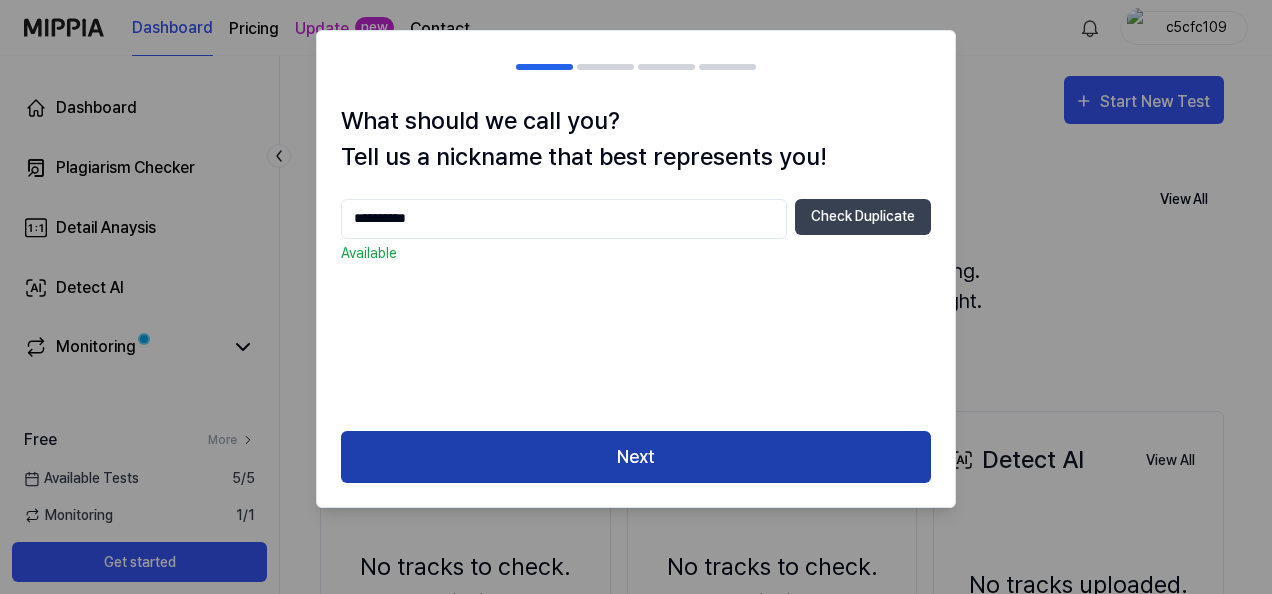click on "Next" at bounding box center (636, 457) 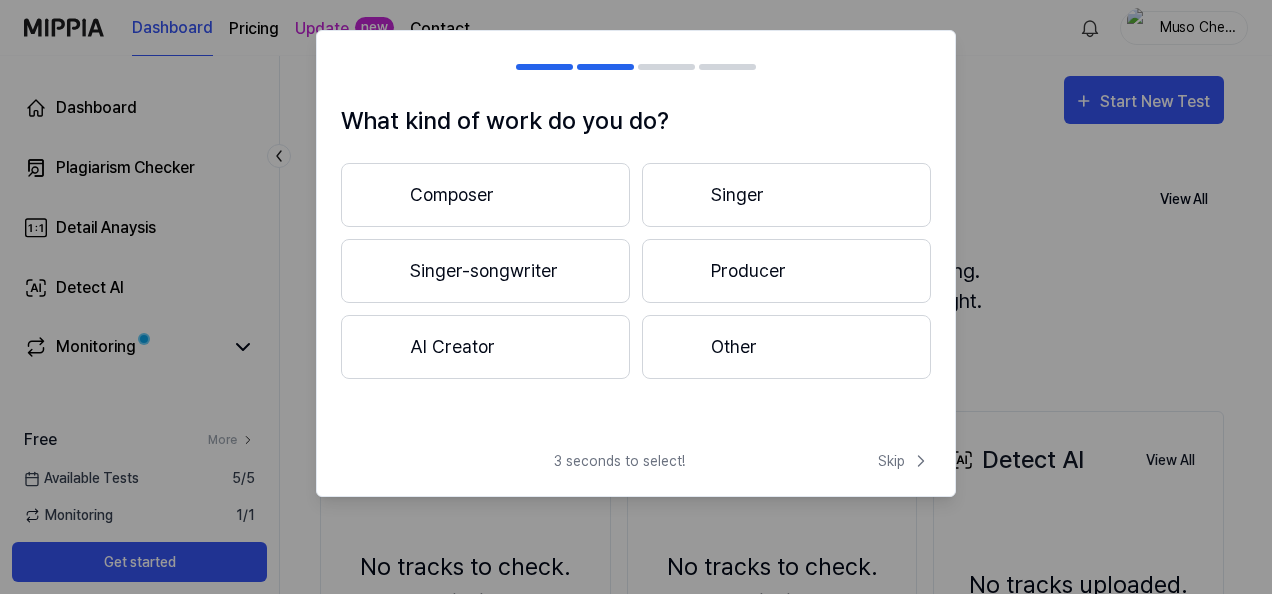 click on "AI Creator" at bounding box center [485, 347] 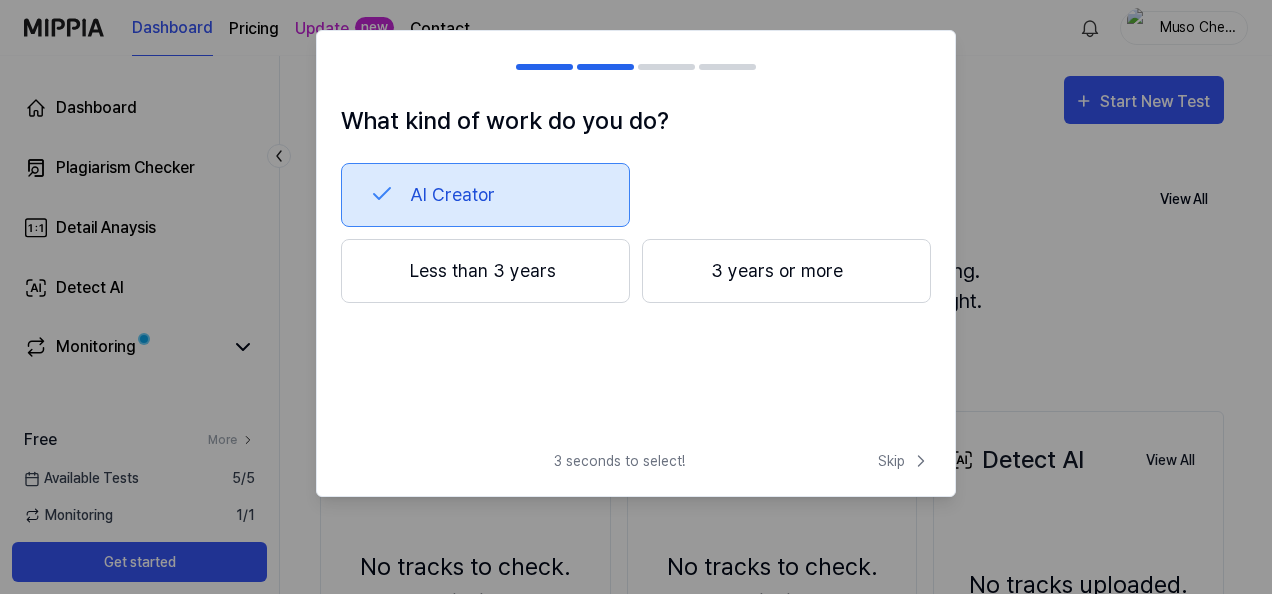 click on "Less than 3 years" at bounding box center [485, 271] 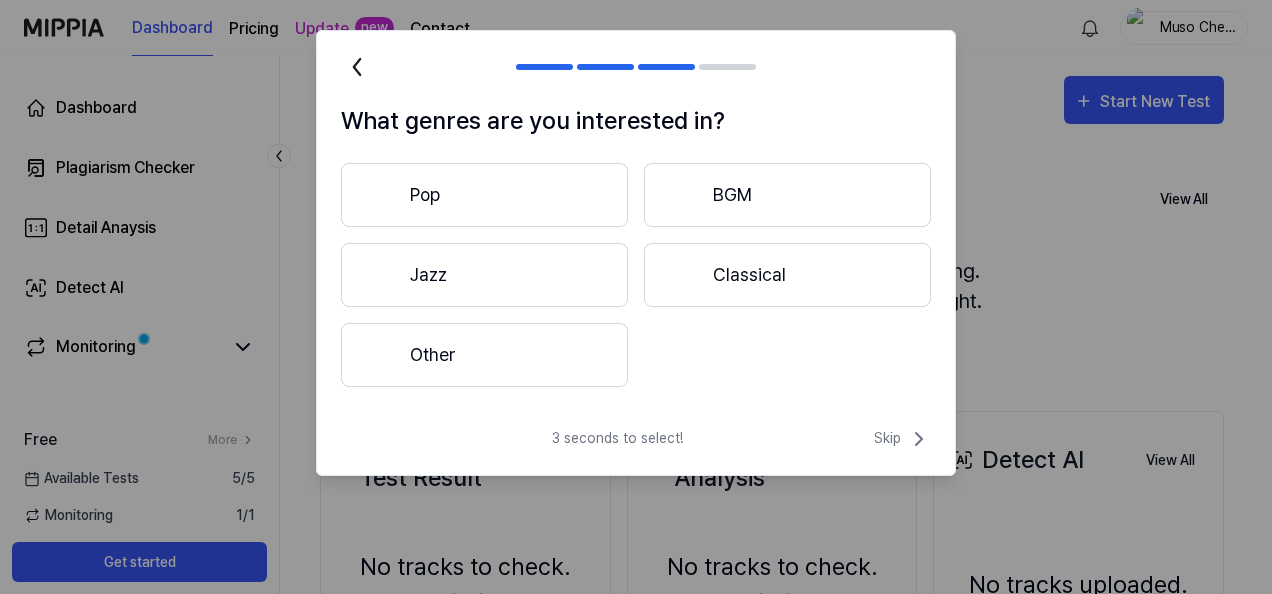 click on "Other" at bounding box center [484, 355] 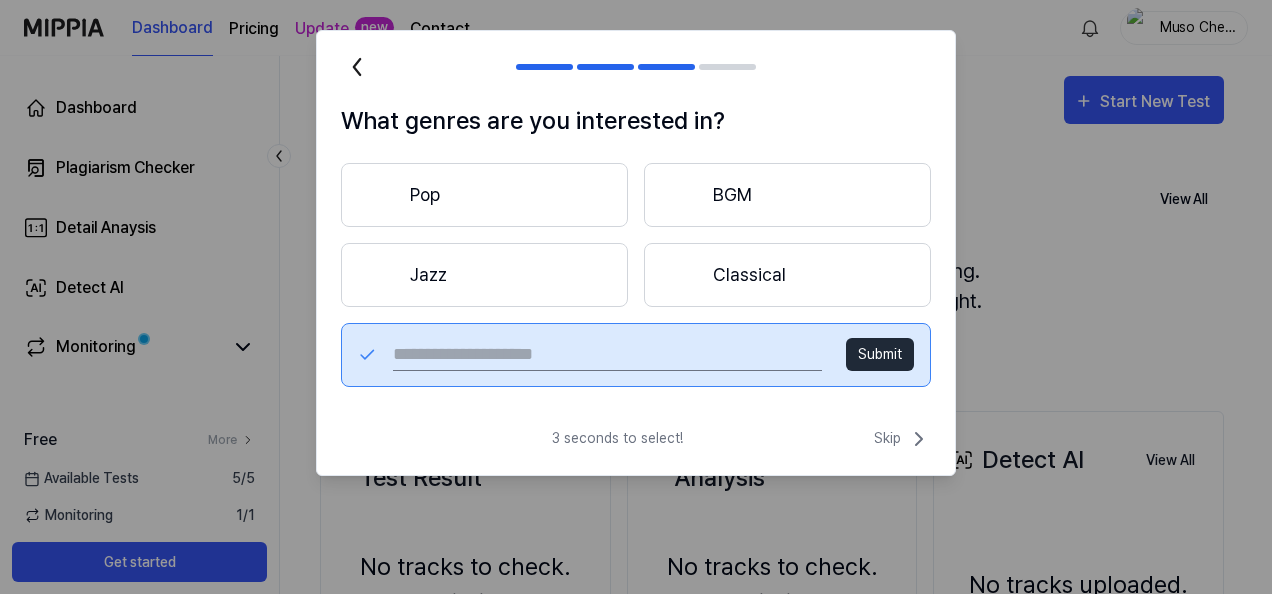 click at bounding box center [607, 355] 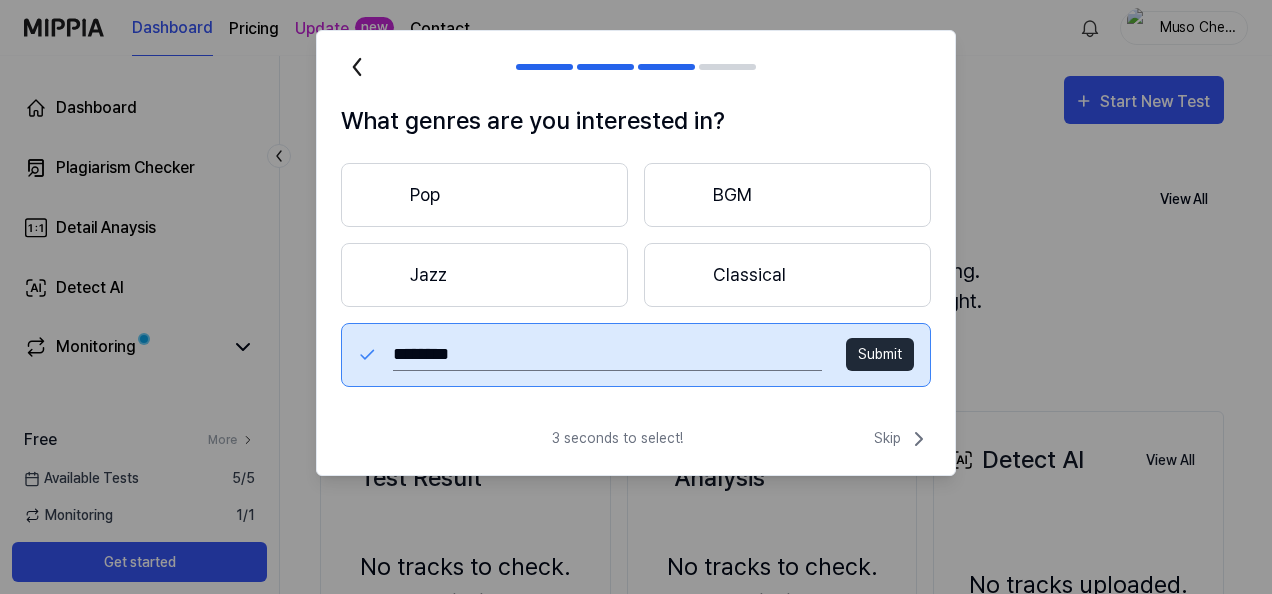 type on "********" 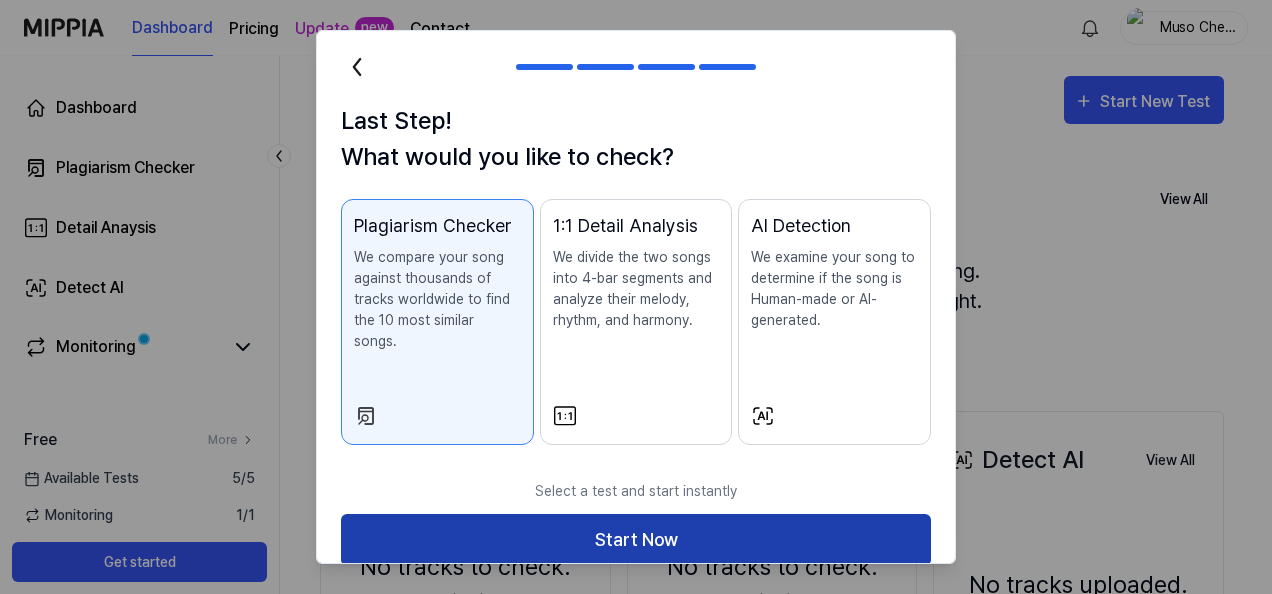 click on "Start Now" at bounding box center [636, 540] 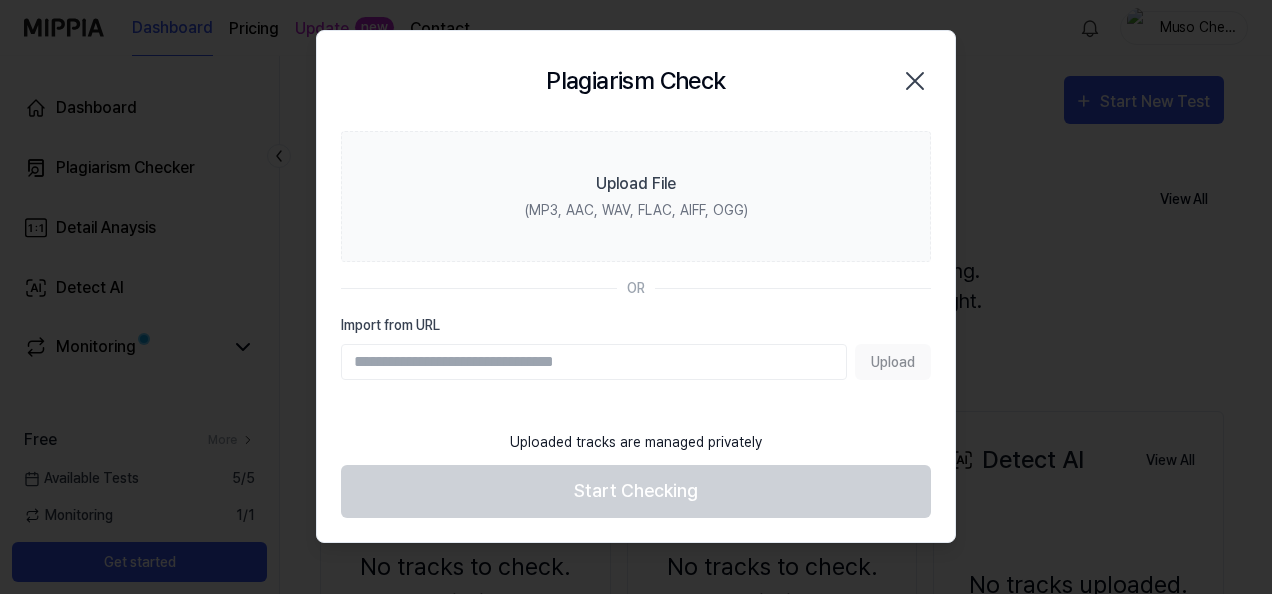 click on "Import from URL" at bounding box center [594, 362] 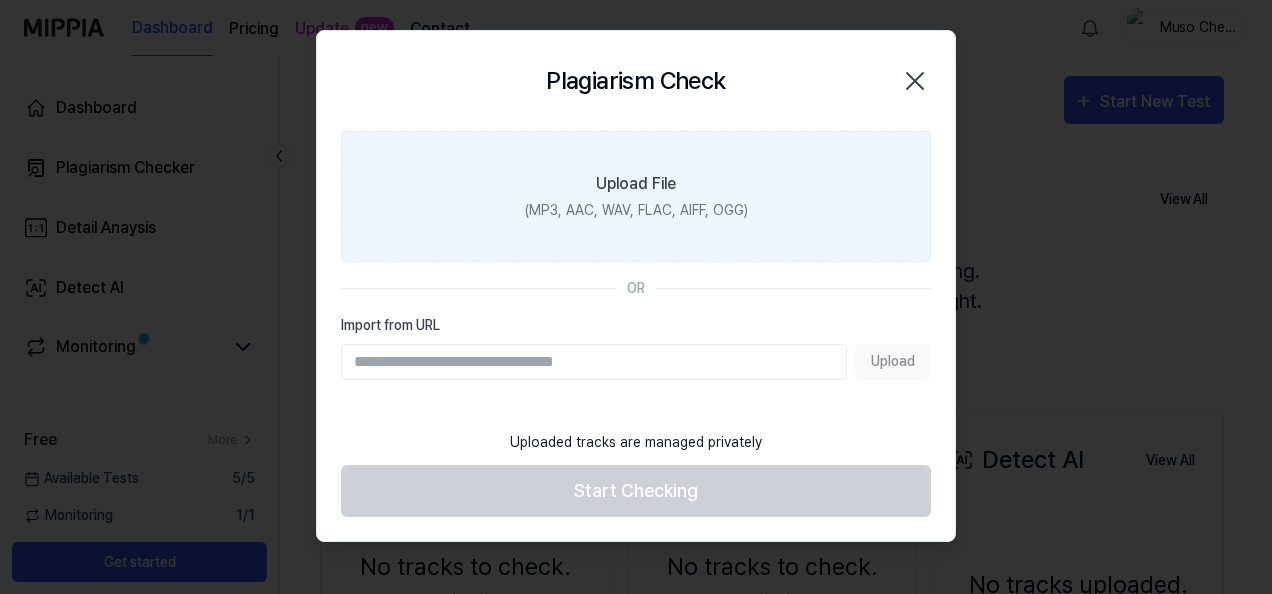 click on "(MP3, AAC, WAV, FLAC, AIFF, OGG)" at bounding box center [636, 210] 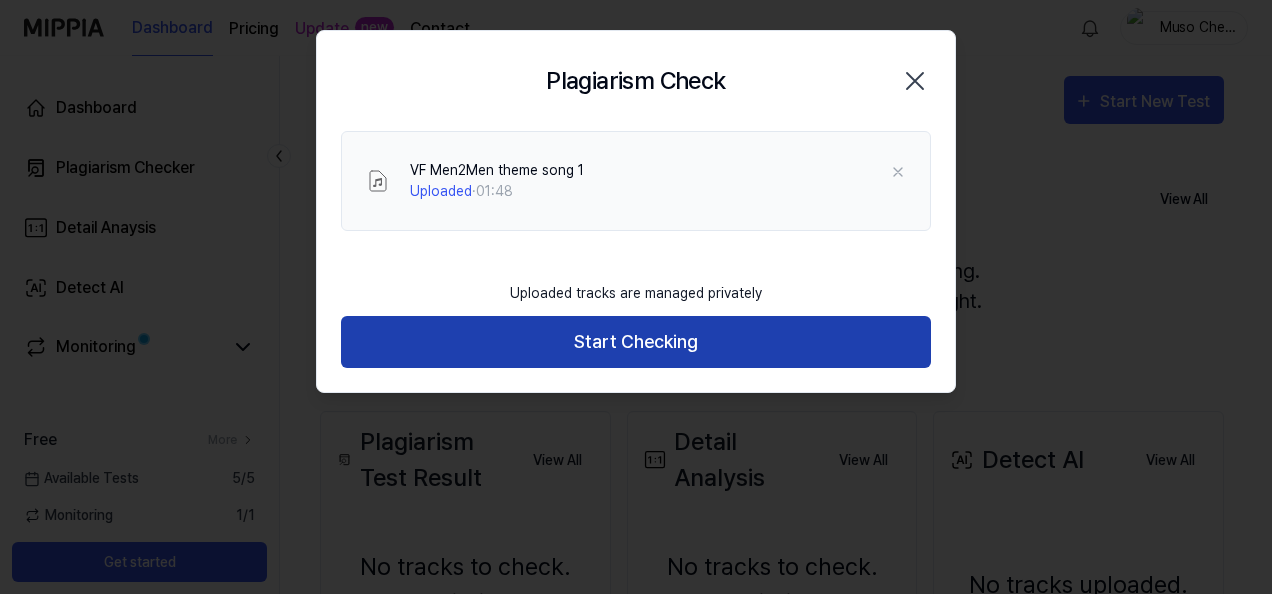 click on "Start Checking" at bounding box center (636, 342) 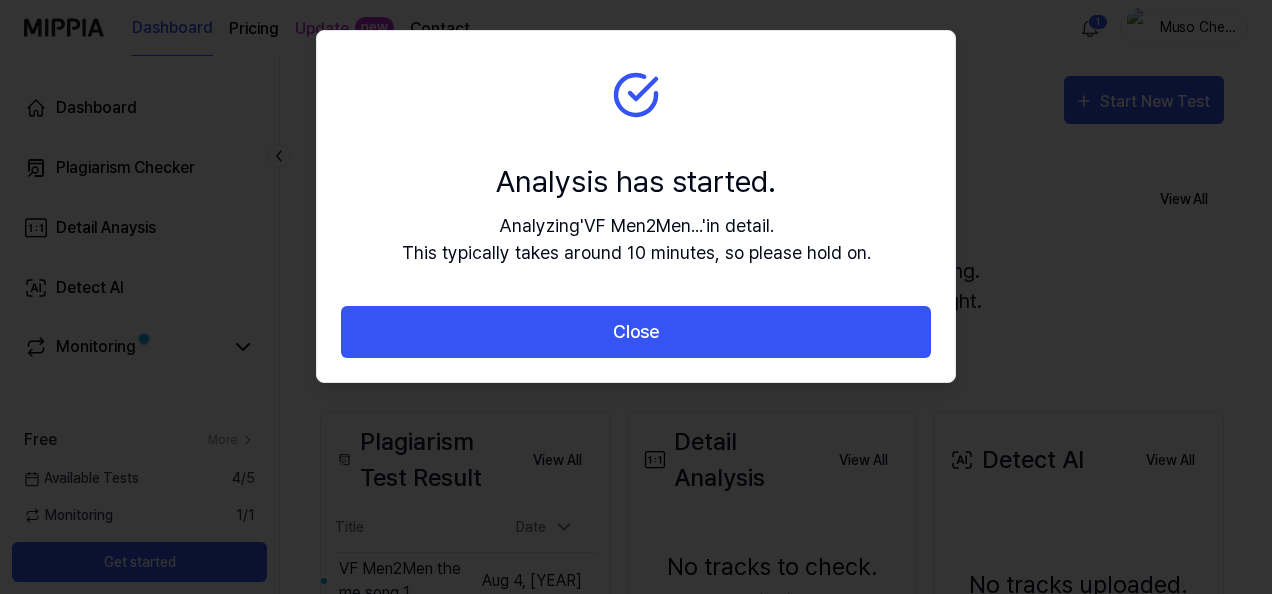 click on "Analysis has started. Analyzing  ' VF Men2Men... '  in detail.
This typically takes around 10 minutes, so please hold on." at bounding box center [636, 168] 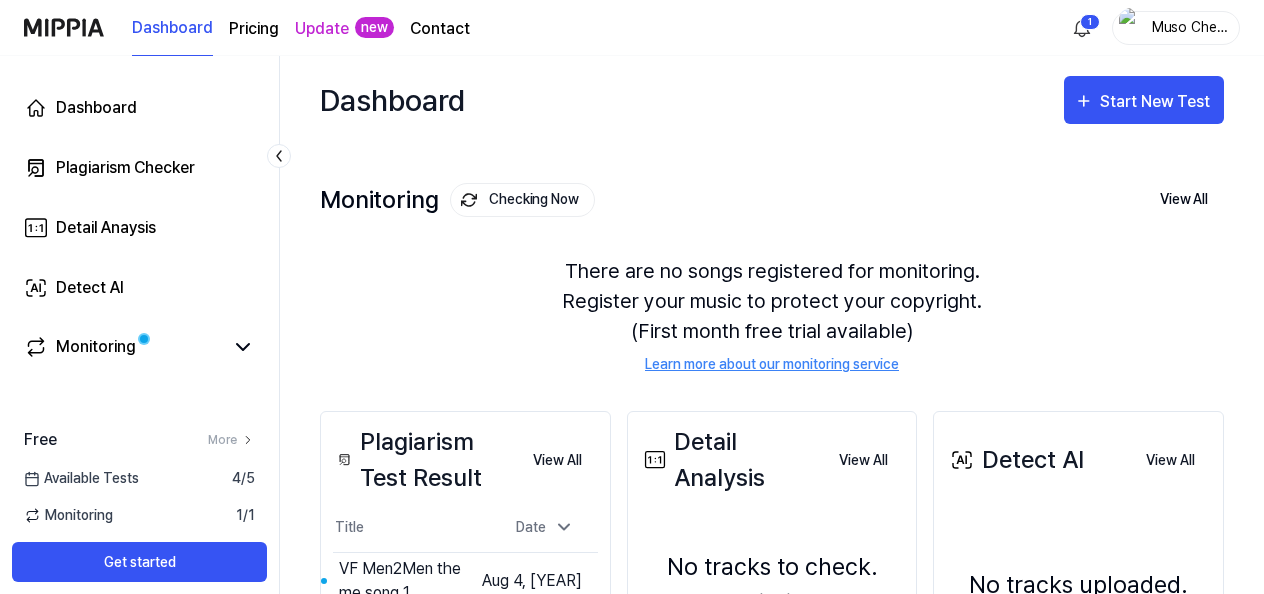 scroll, scrollTop: 200, scrollLeft: 0, axis: vertical 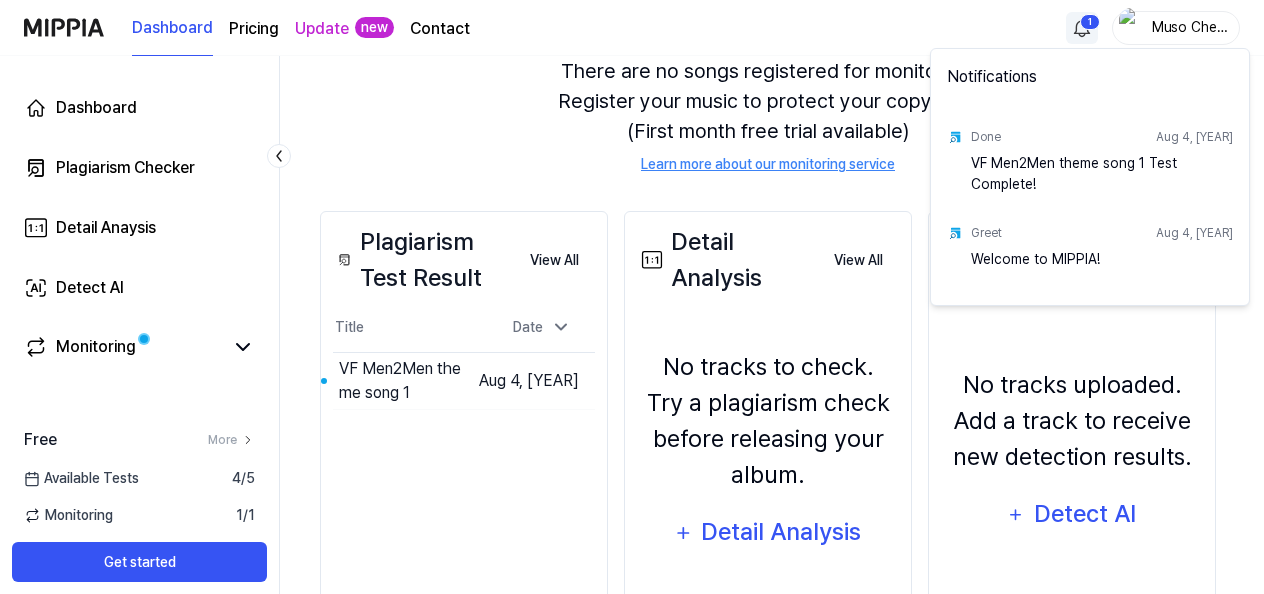 click on "Dashboard Pricing Update new Contact 1 Muso Checa Dashboard Plagiarism Checker Detail Anaysis Detect AI Monitoring Free More Available Tests 4  /  5 Monitoring 1  /  1 Get started Dashboard Start New Test Monitoring Checking Now View All Monitoring There are no songs registered for monitoring.
Register your music to protect your copyright.
(First month free trial available) Learn more about our monitoring service Plagiarism Test Result View All Plagiarism Test Result Title Date VF Men2Men theme song 1 Go to Results Aug 4, 2025 View All Detail Analysis View All Detail Analysis No tracks to check.
Try a plagiarism check before releasing your album. Detail Analysis View All Detect AI View All Detect AI No tracks uploaded.
Add a track to receive new detection results. Detect AI View All Notifications Done Aug 4, 2025 VF Men2Men theme song 1 Test Complete! Greet Aug 4, 2025 Welcome to MIPPIA!" at bounding box center (632, 97) 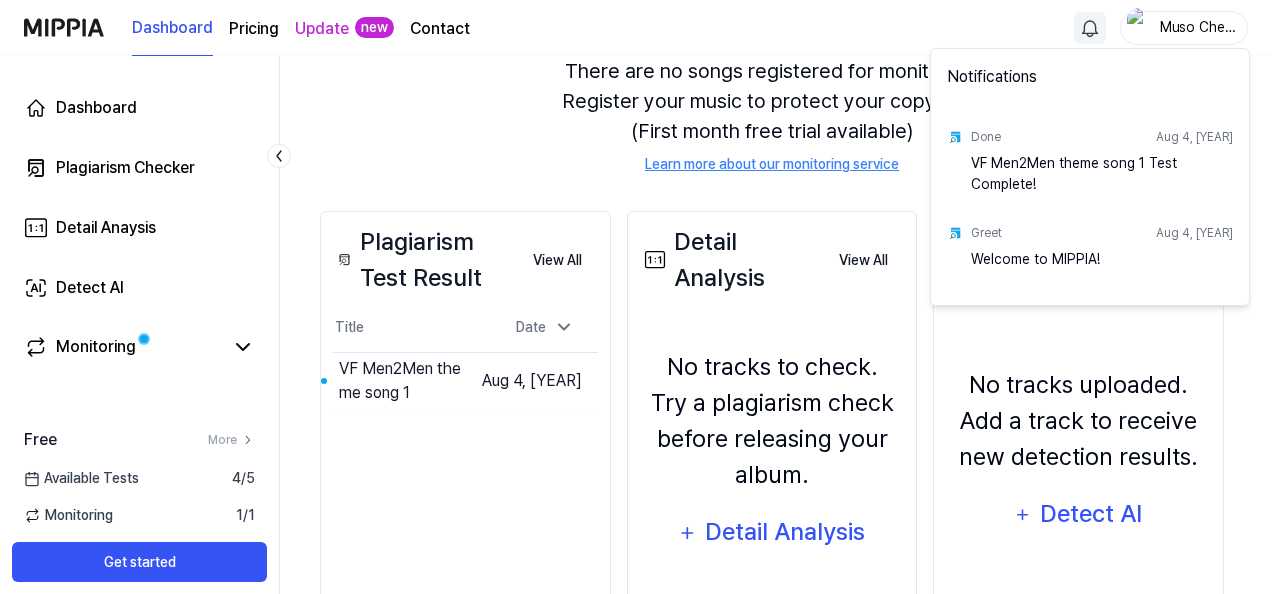 click on "VF Men2Men theme song 1 Test Complete!" at bounding box center [1102, 173] 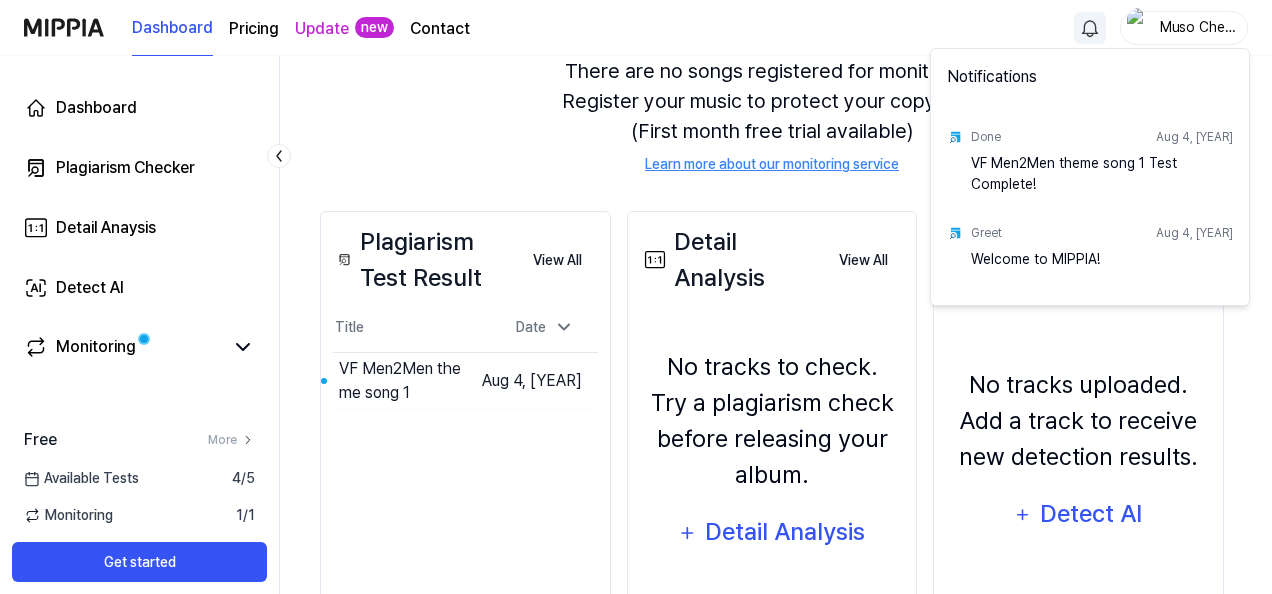 click on "VF Men2Men theme song 1 Test Complete!" at bounding box center (1102, 173) 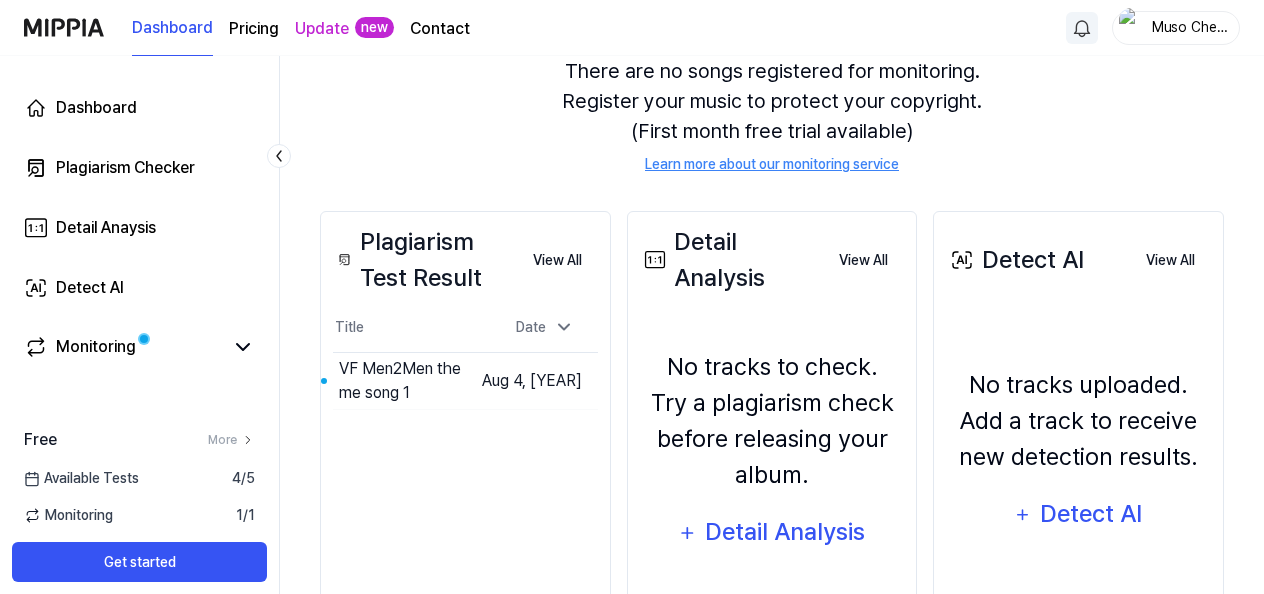 click on "VF Men2Men theme song 1" at bounding box center (402, 381) 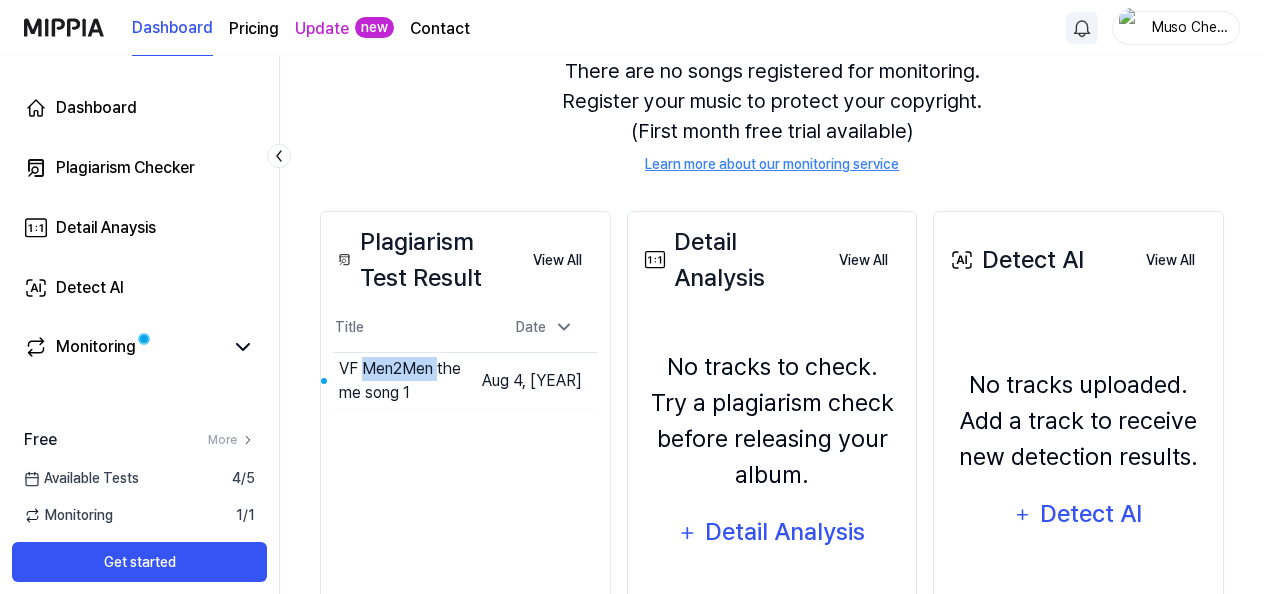 click on "VF Men2Men theme song 1" at bounding box center (402, 381) 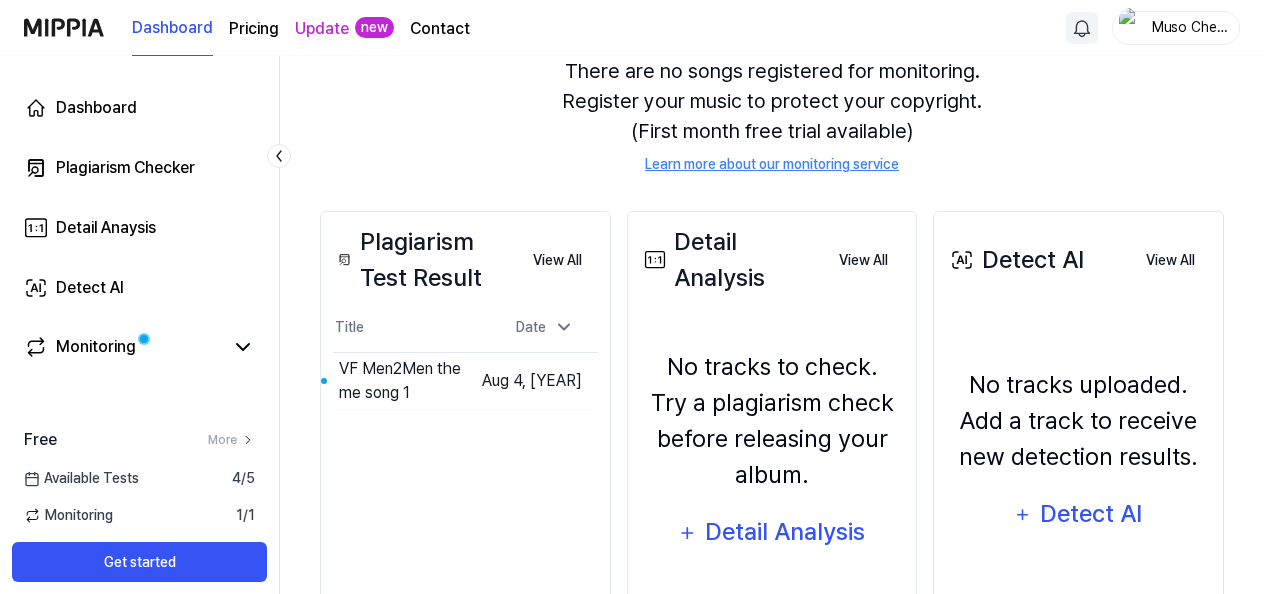 drag, startPoint x: 407, startPoint y: 374, endPoint x: 466, endPoint y: 449, distance: 95.42536 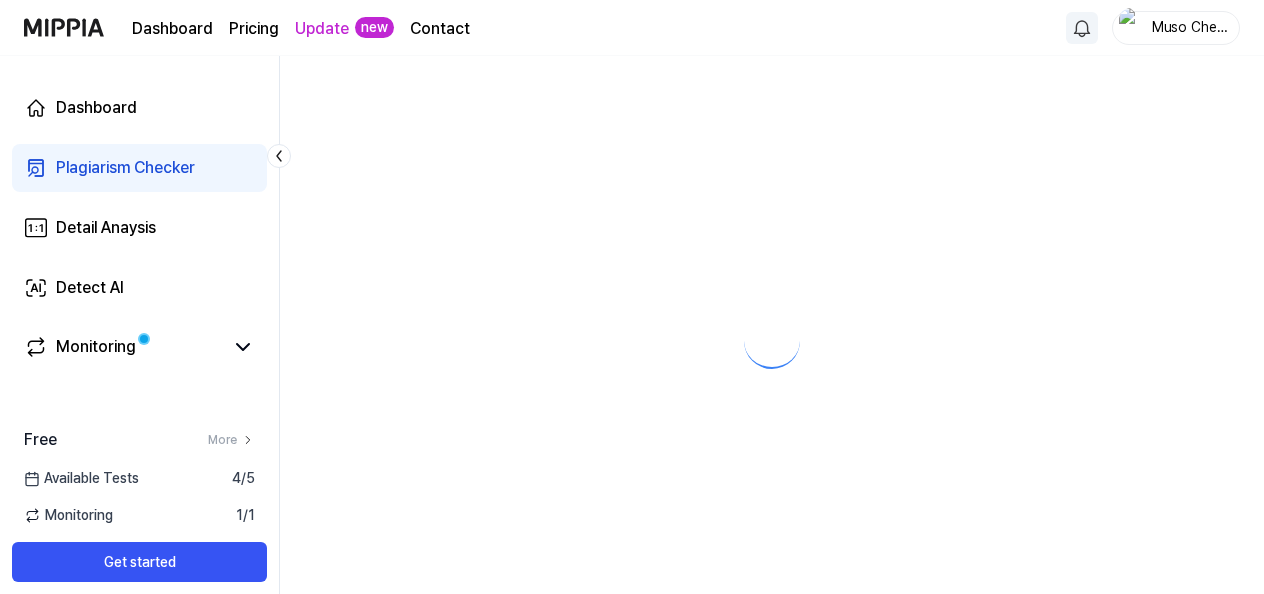 scroll, scrollTop: 0, scrollLeft: 0, axis: both 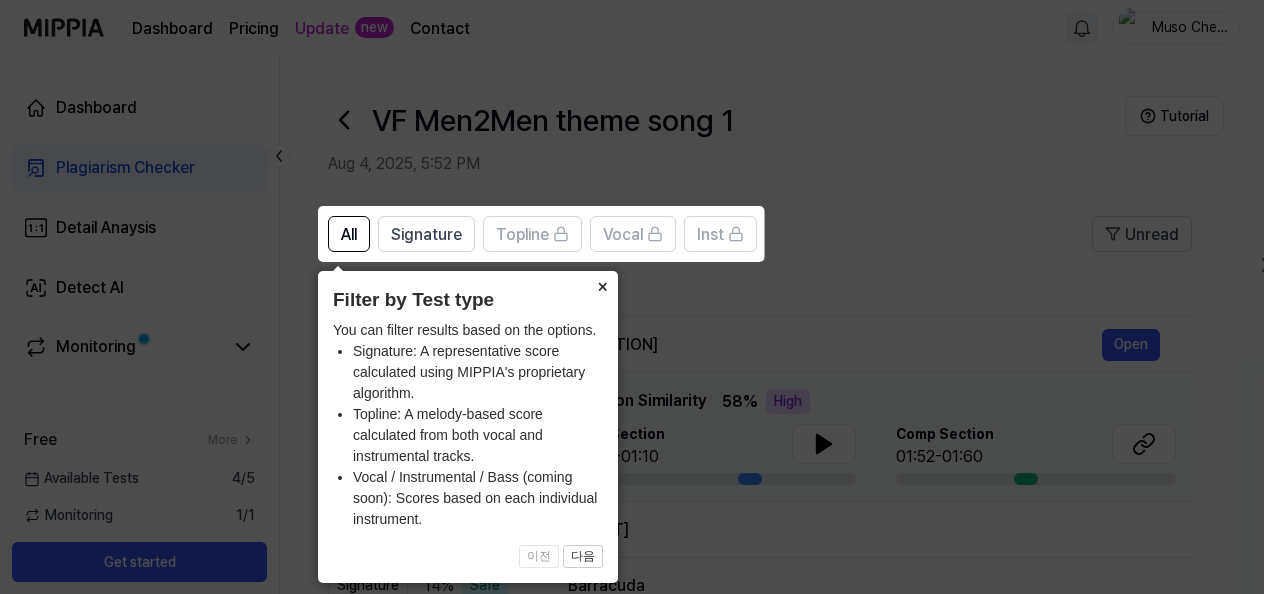 click on "×" at bounding box center [602, 285] 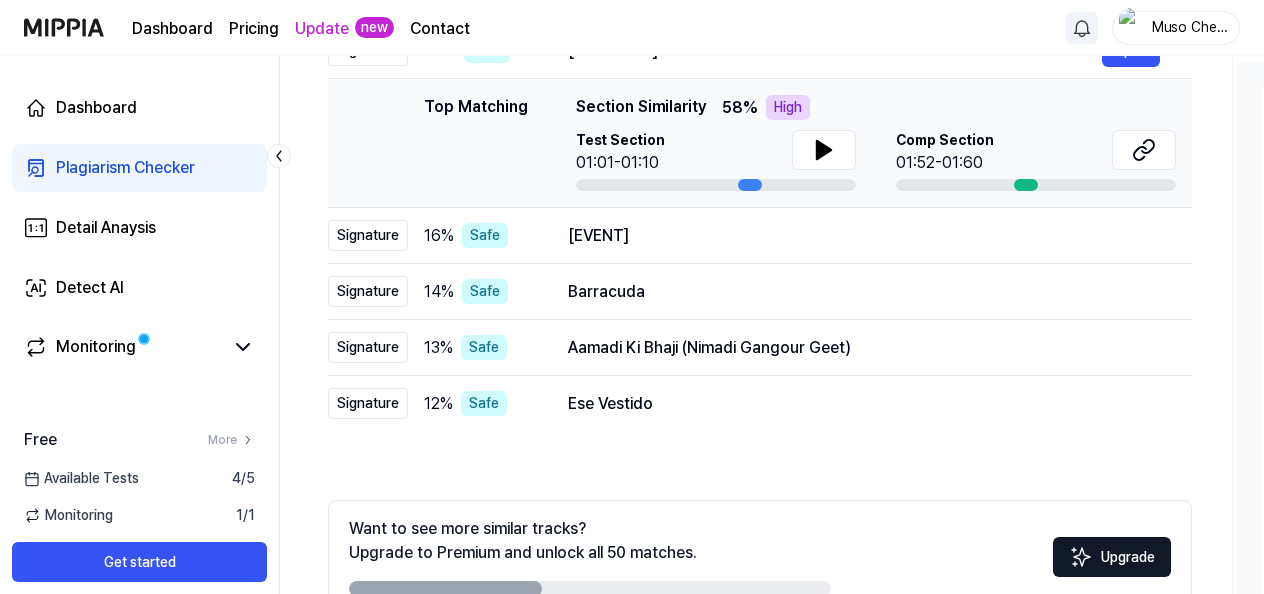scroll, scrollTop: 200, scrollLeft: 0, axis: vertical 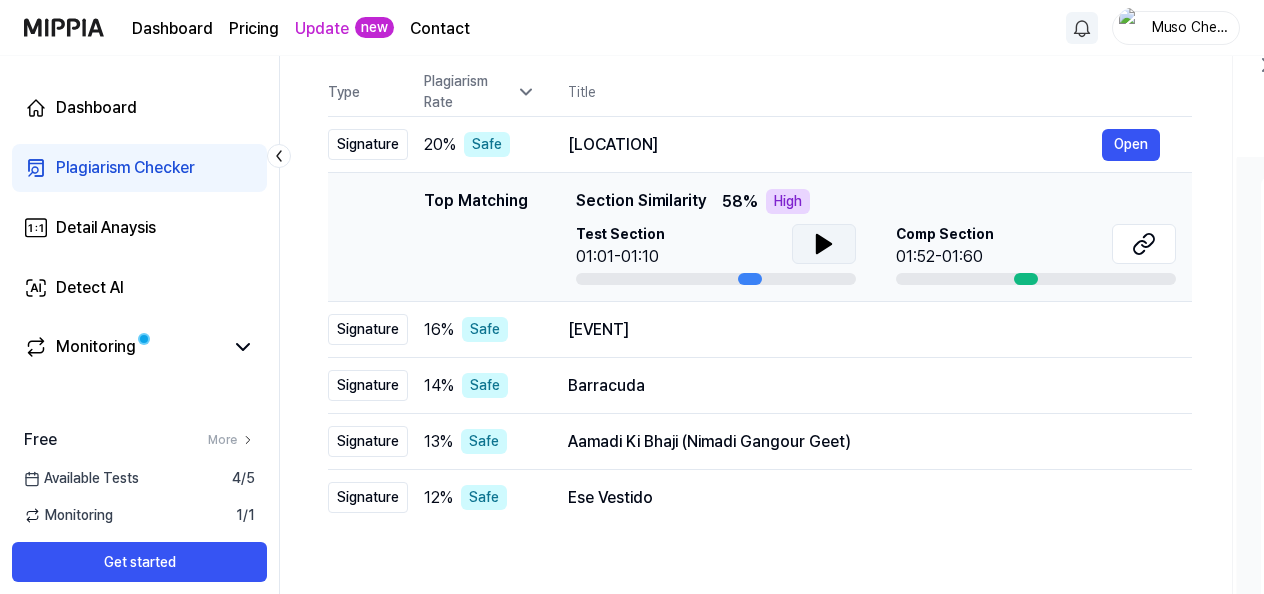 click 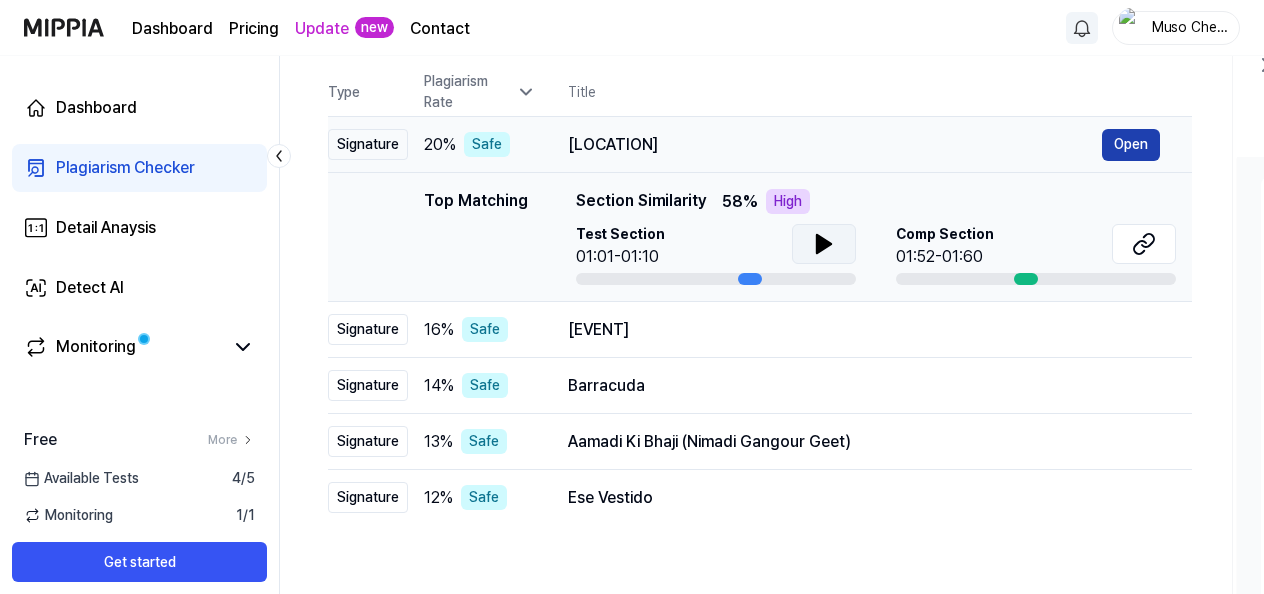 click on "Open" at bounding box center [1131, 145] 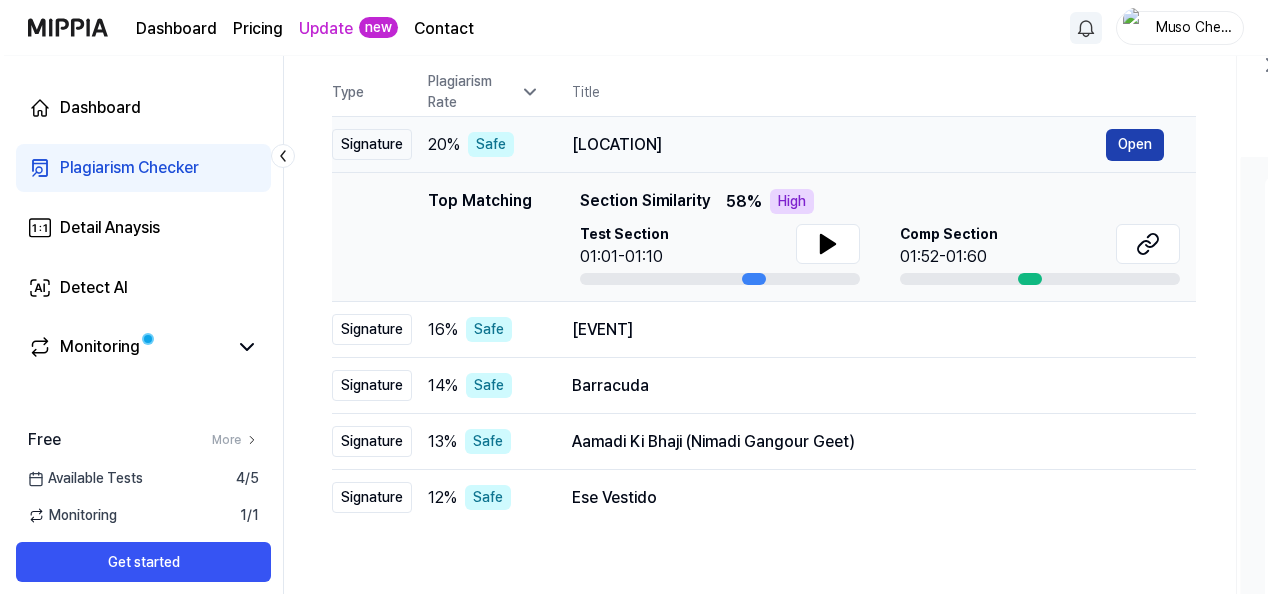 scroll, scrollTop: 0, scrollLeft: 0, axis: both 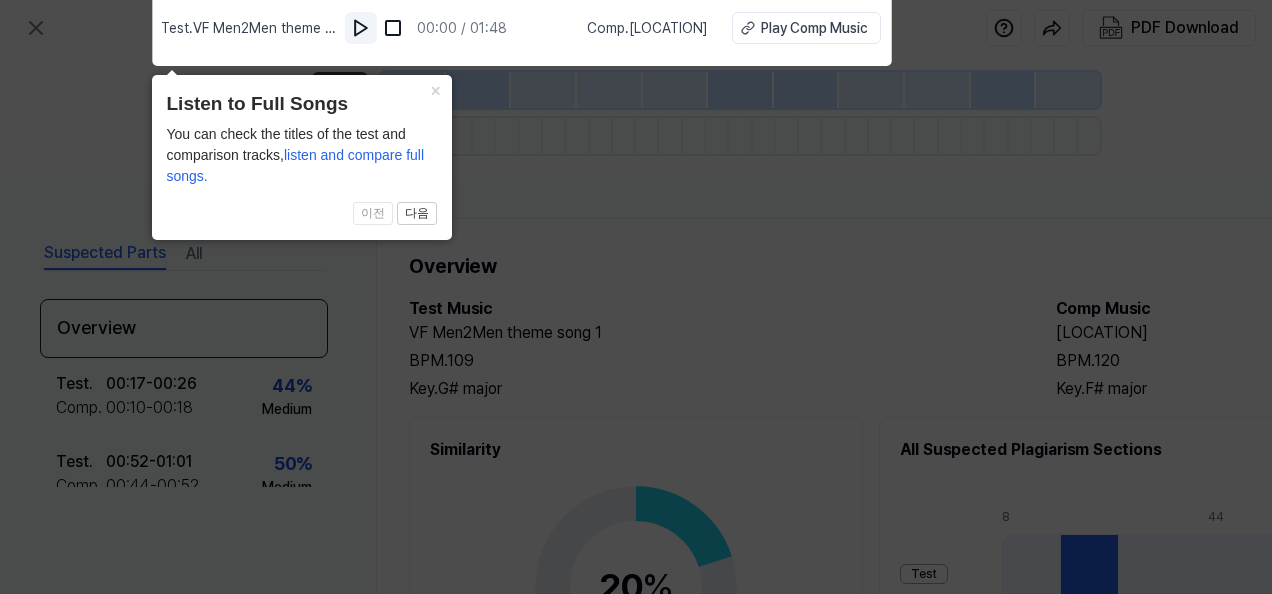 click at bounding box center (361, 28) 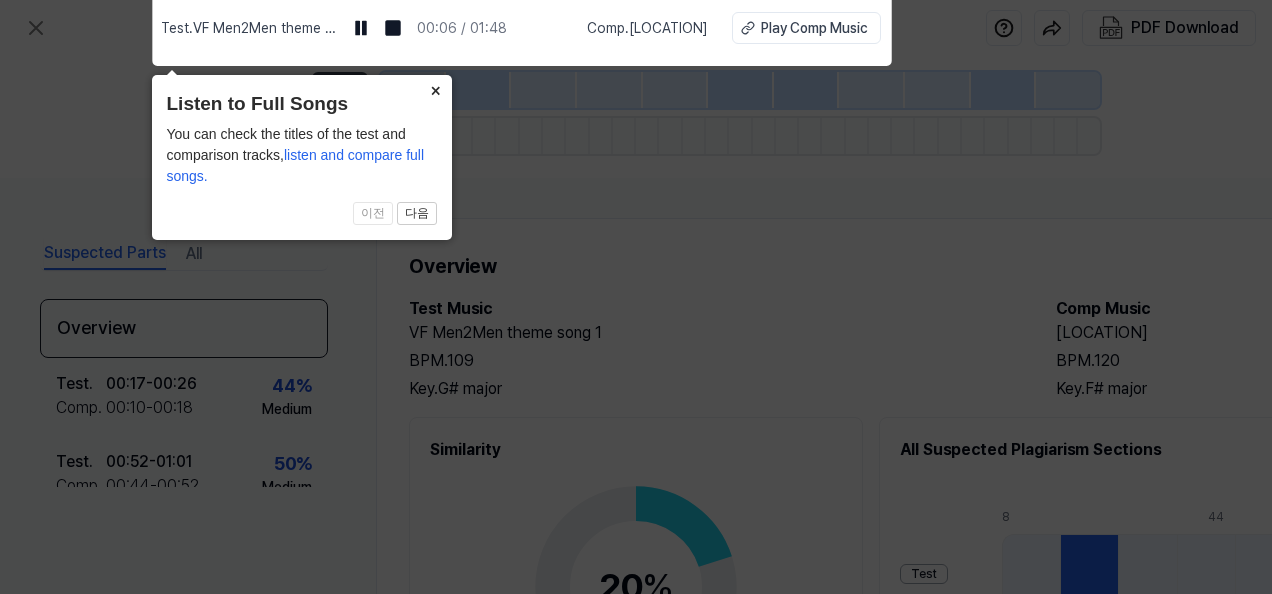 click on "×" at bounding box center (436, 89) 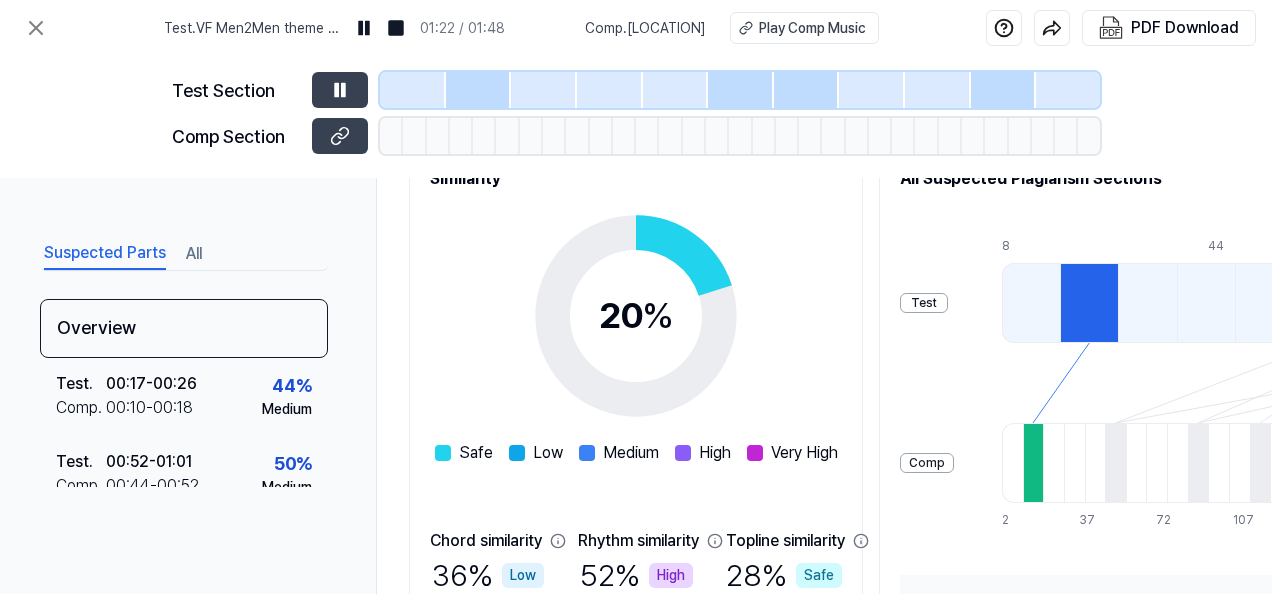 scroll, scrollTop: 300, scrollLeft: 0, axis: vertical 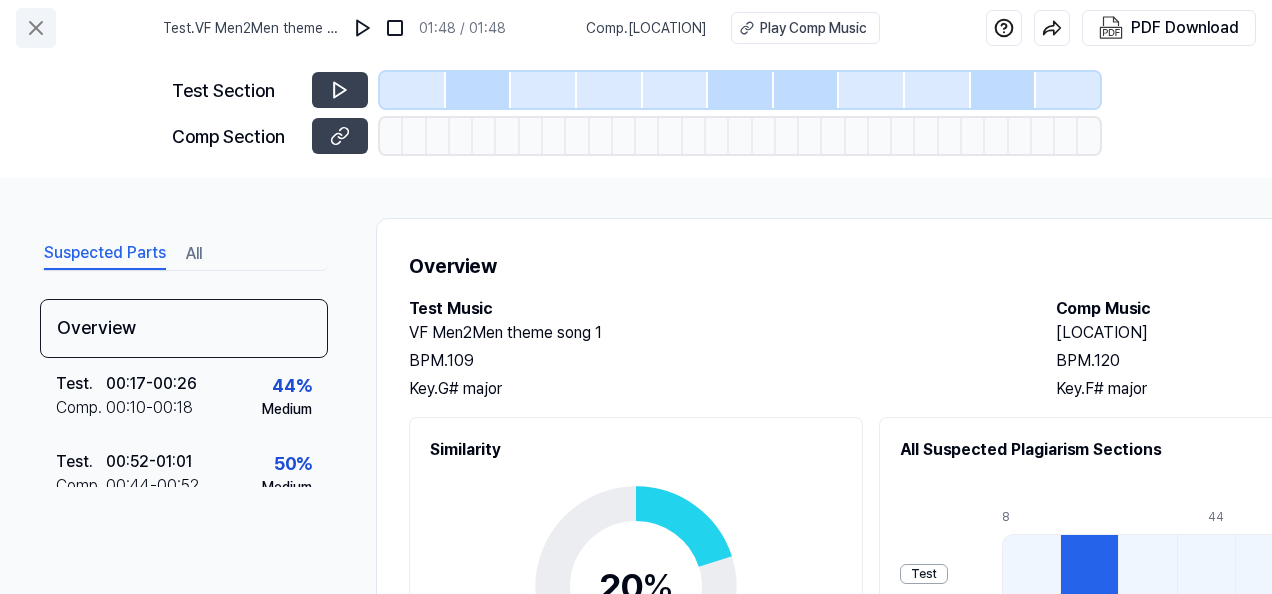click 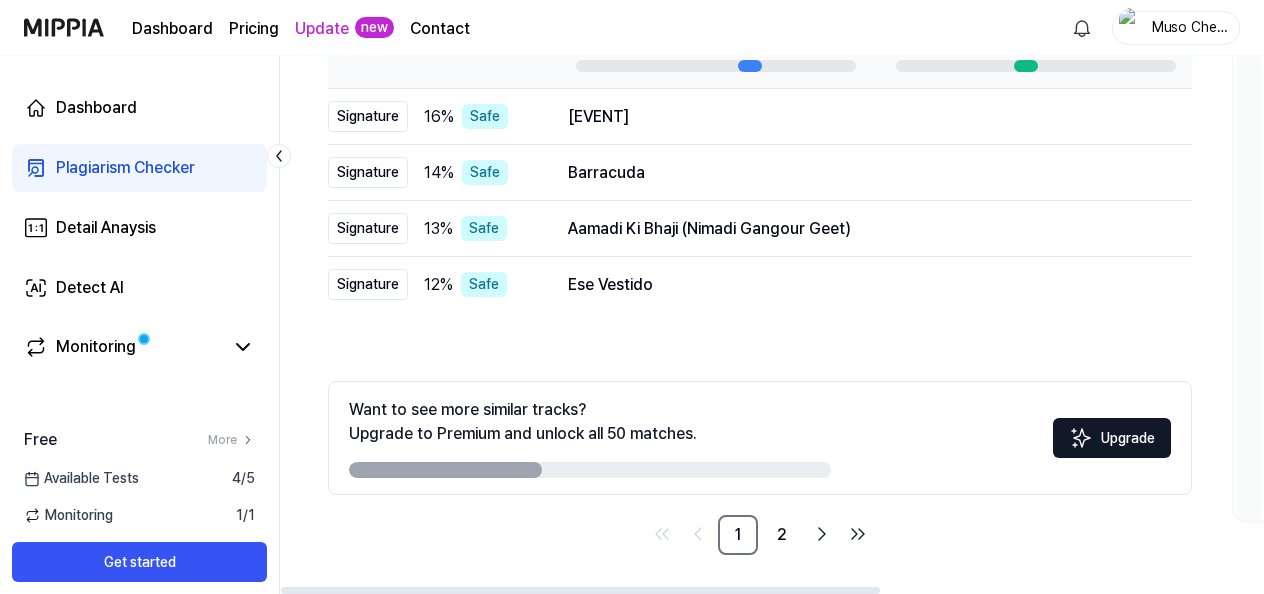 scroll, scrollTop: 414, scrollLeft: 0, axis: vertical 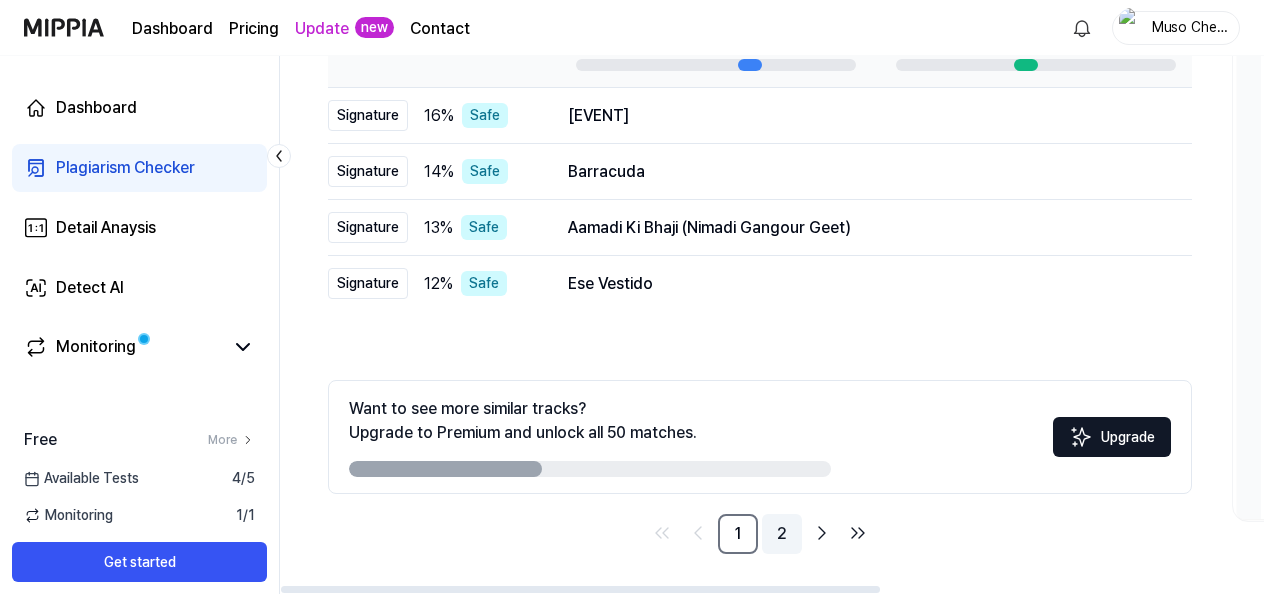 click on "2" at bounding box center [782, 534] 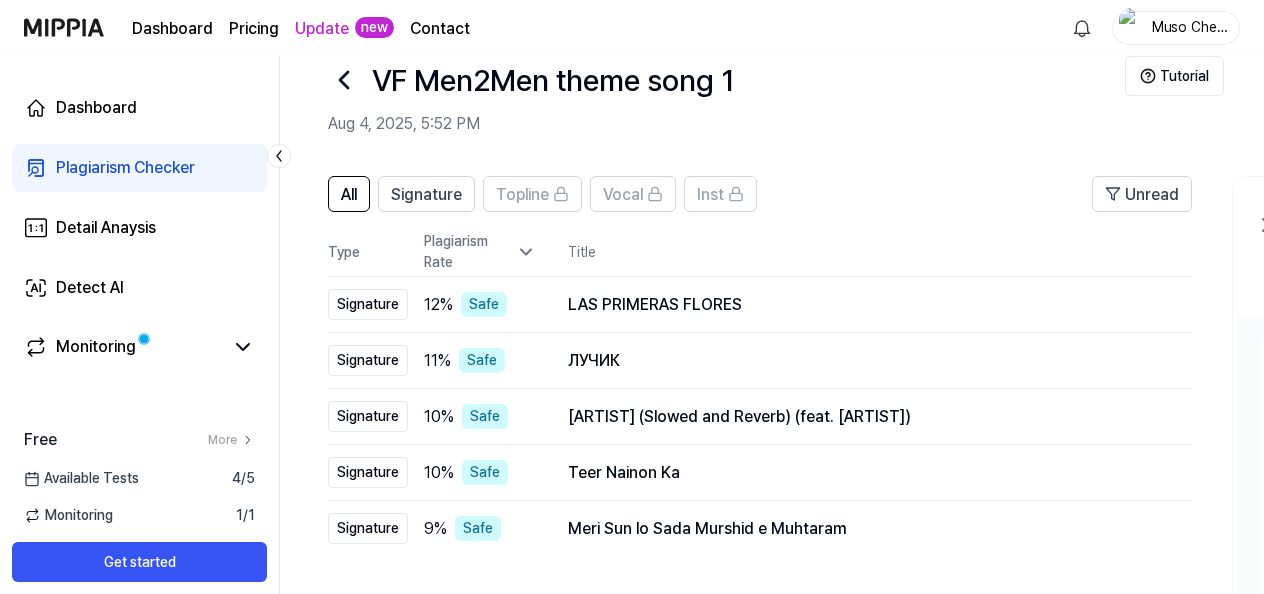 scroll, scrollTop: 0, scrollLeft: 0, axis: both 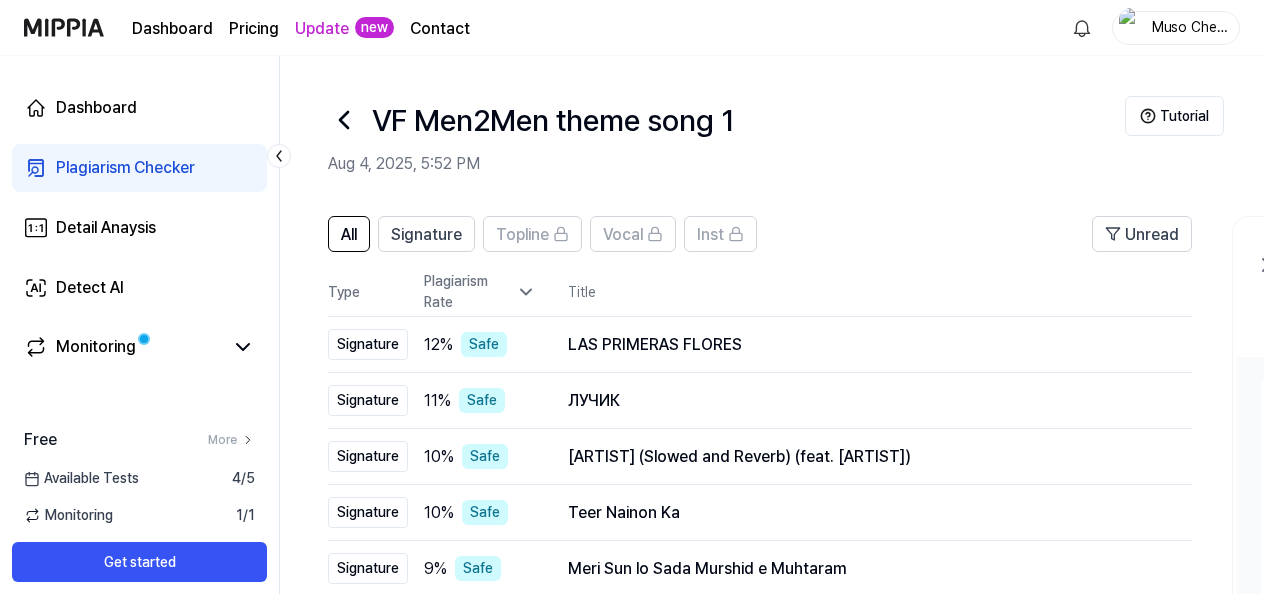 click 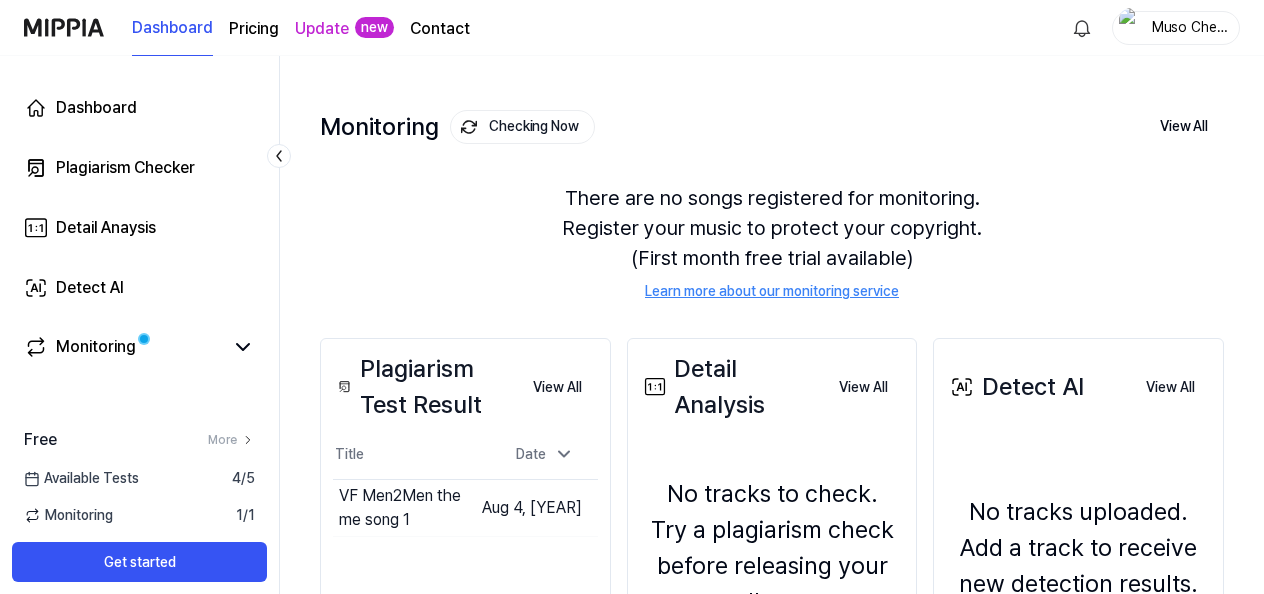 scroll, scrollTop: 0, scrollLeft: 0, axis: both 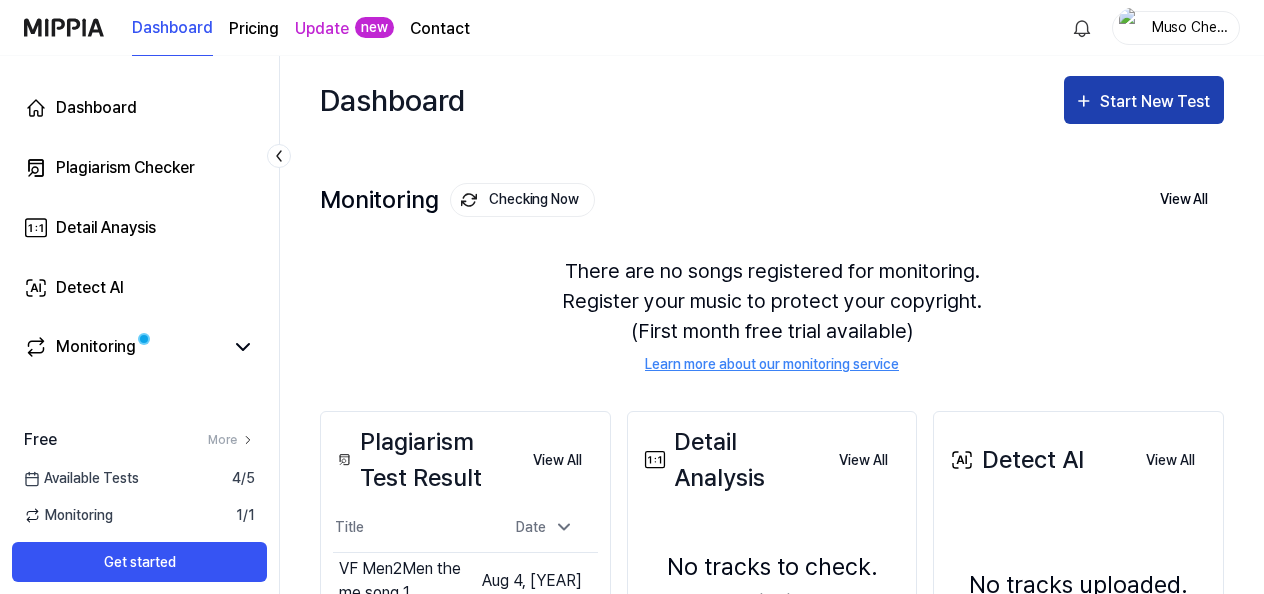click on "Start New Test" at bounding box center (1157, 102) 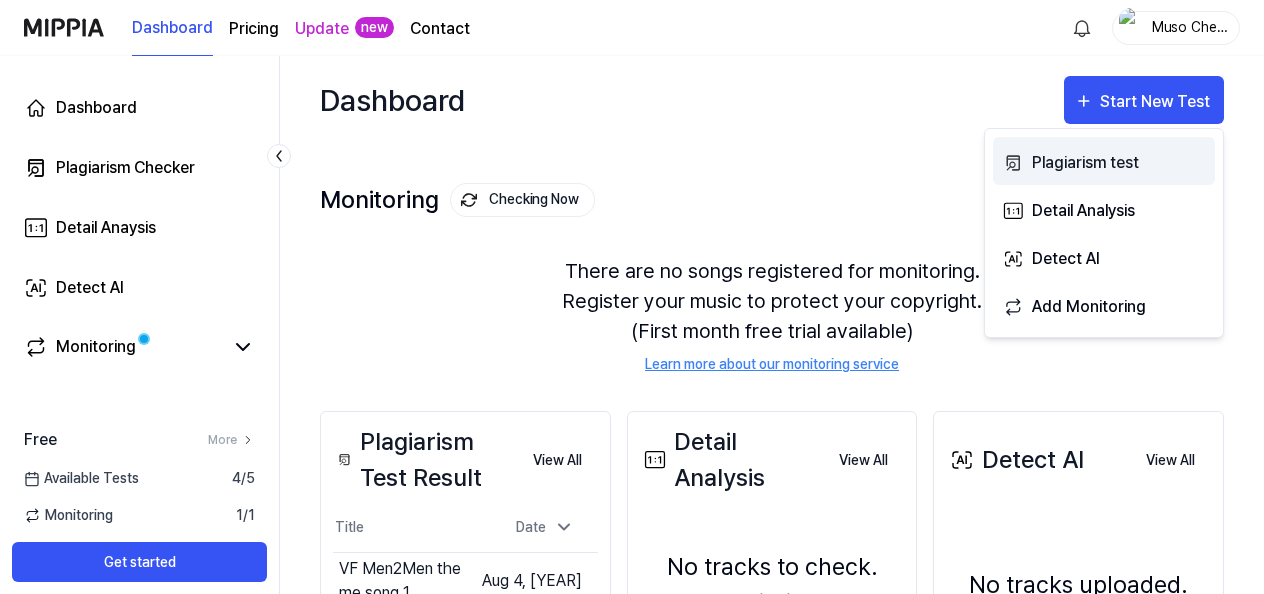 click on "Plagiarism test" at bounding box center (1119, 163) 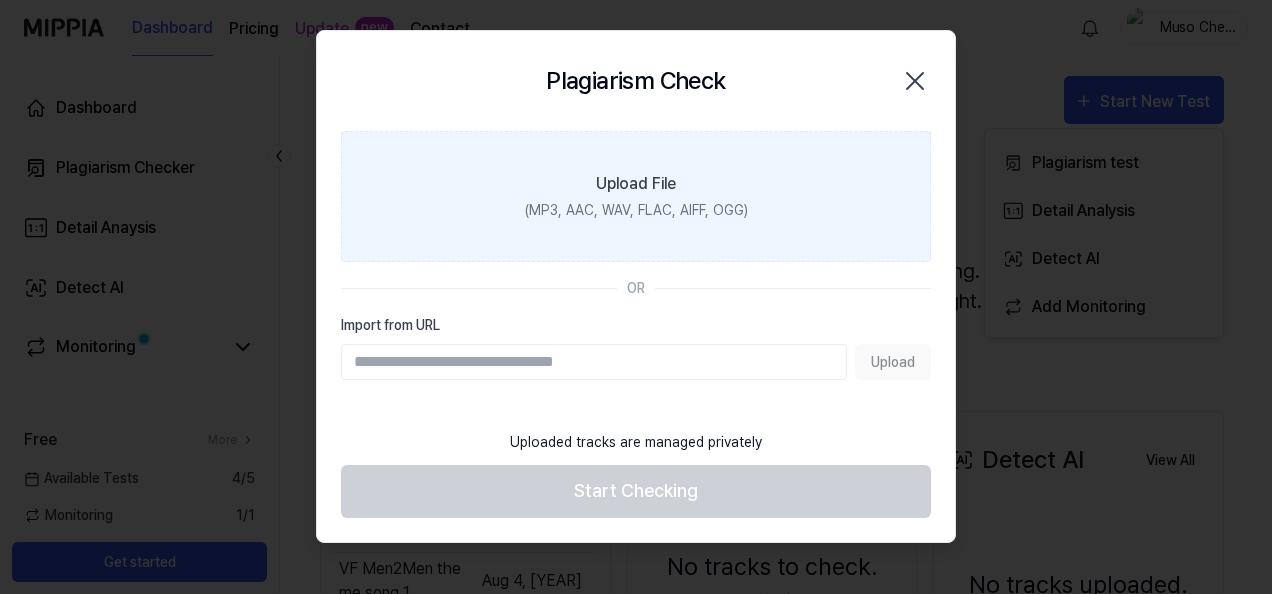 click on "(MP3, AAC, WAV, FLAC, AIFF, OGG)" at bounding box center [636, 210] 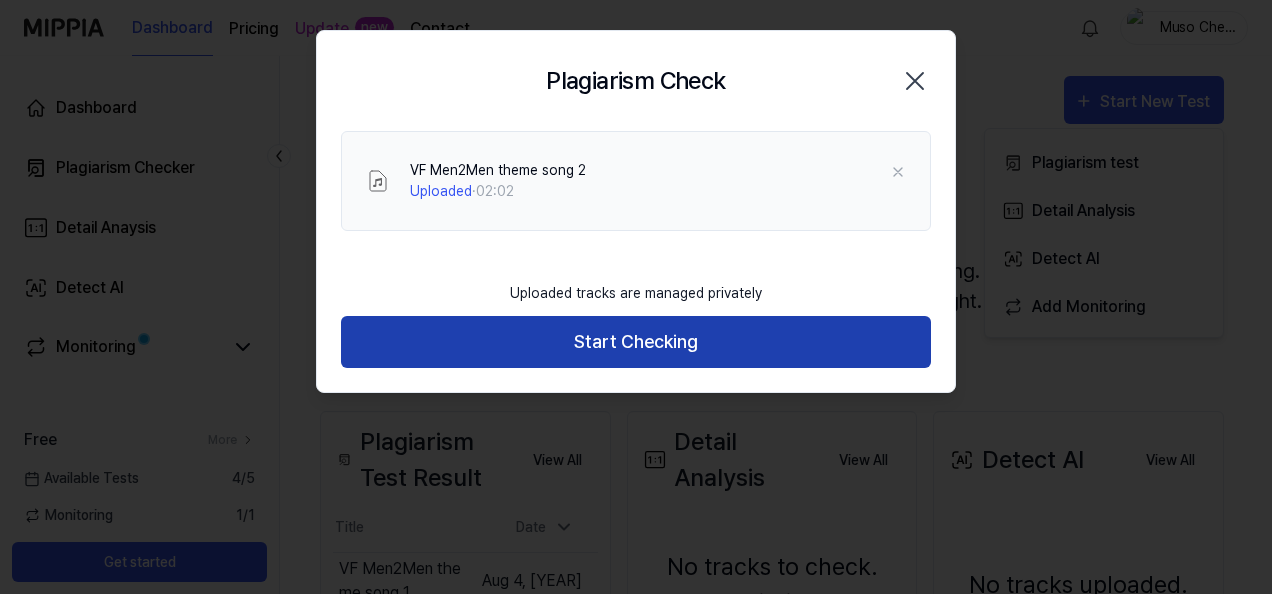 click on "Start Checking" at bounding box center [636, 342] 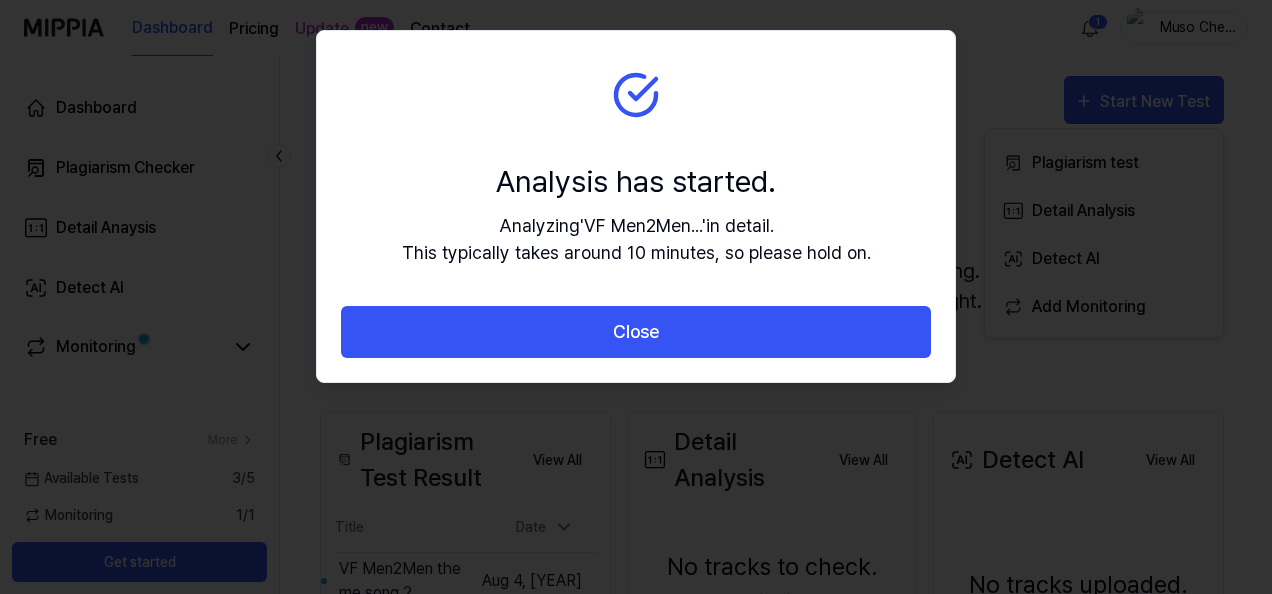 click on "Analysis has started. Analyzing  ' VF Men2Men... '  in detail.
This typically takes around 10 minutes, so please hold on." at bounding box center [636, 168] 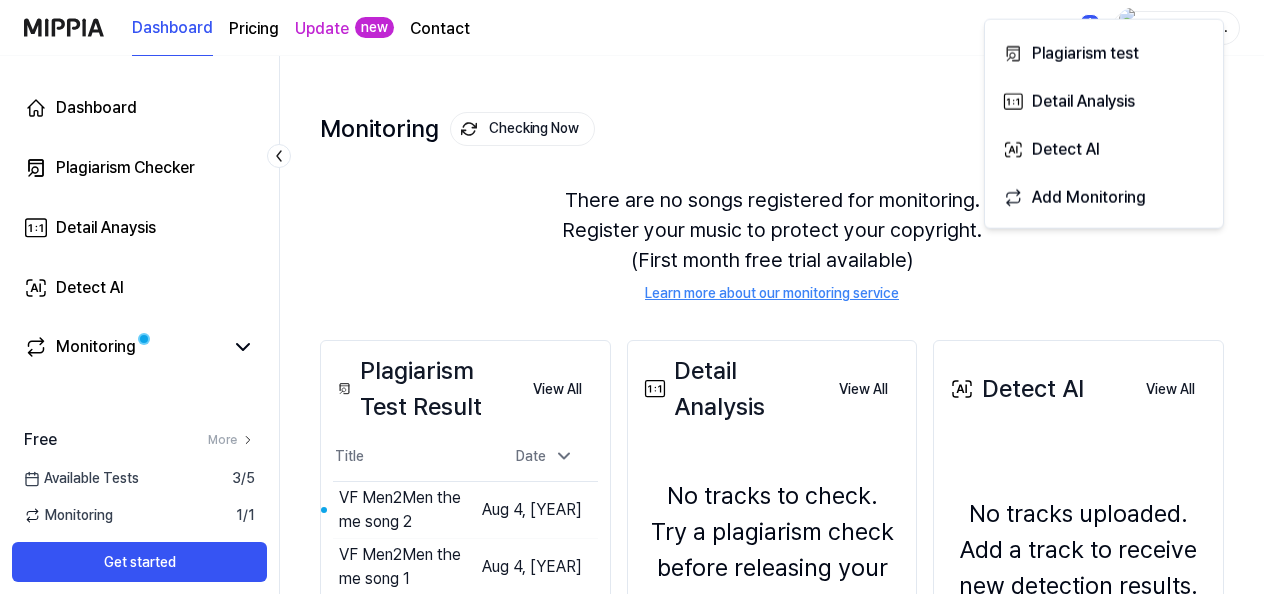 scroll, scrollTop: 200, scrollLeft: 0, axis: vertical 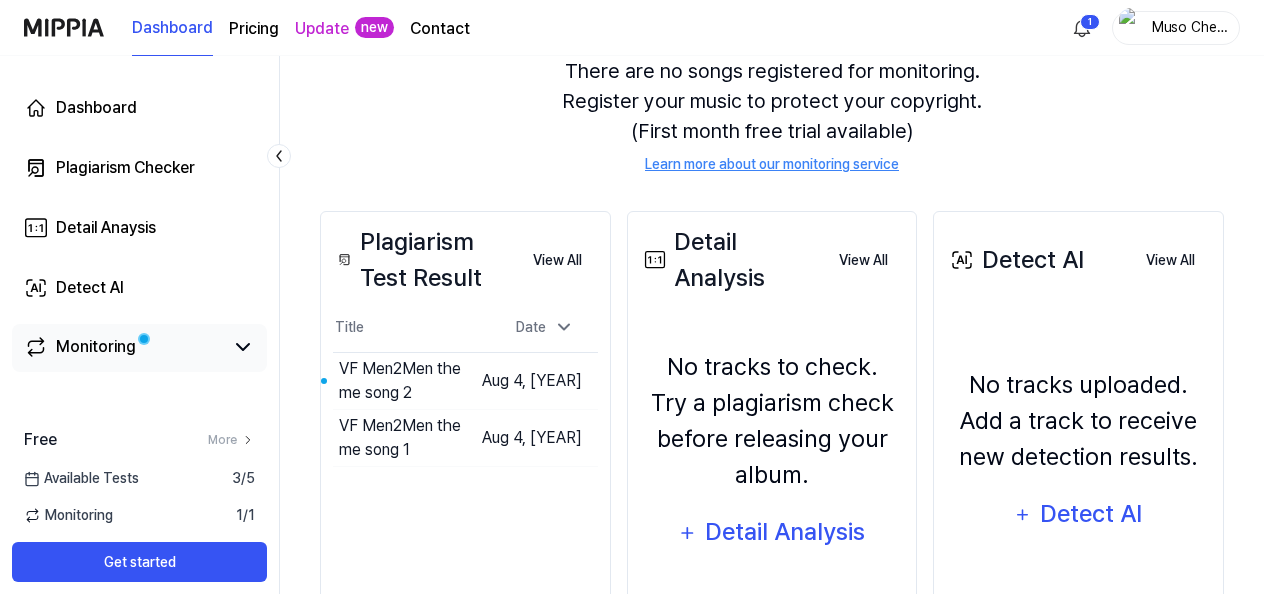 click on "Monitoring" at bounding box center [96, 347] 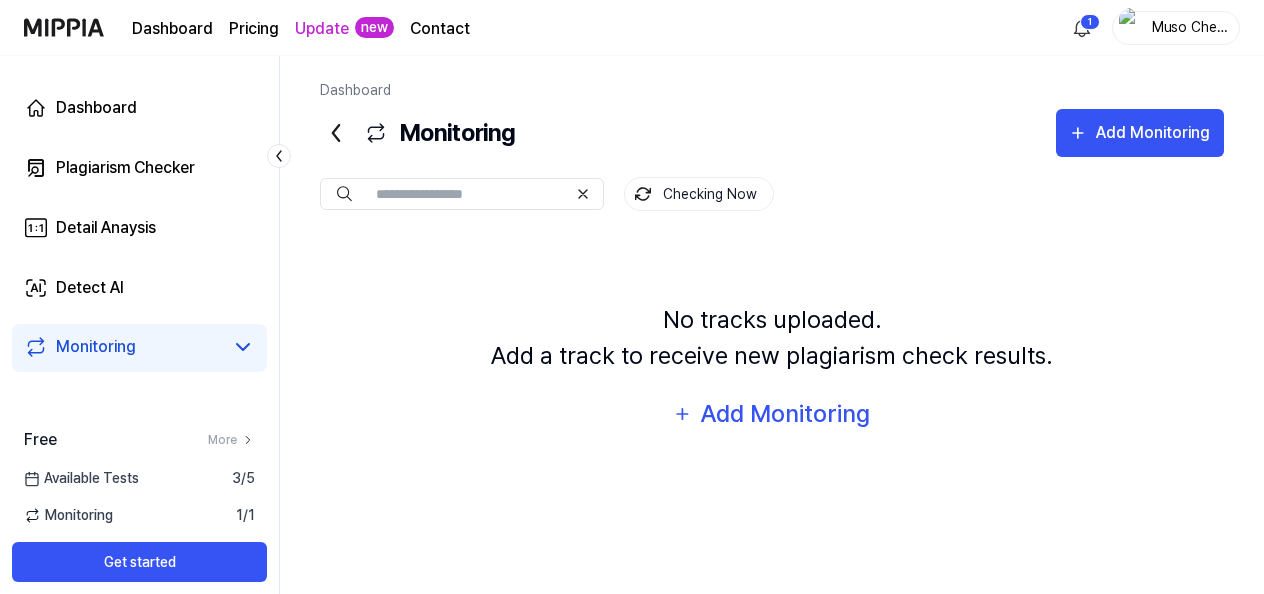 scroll, scrollTop: 0, scrollLeft: 0, axis: both 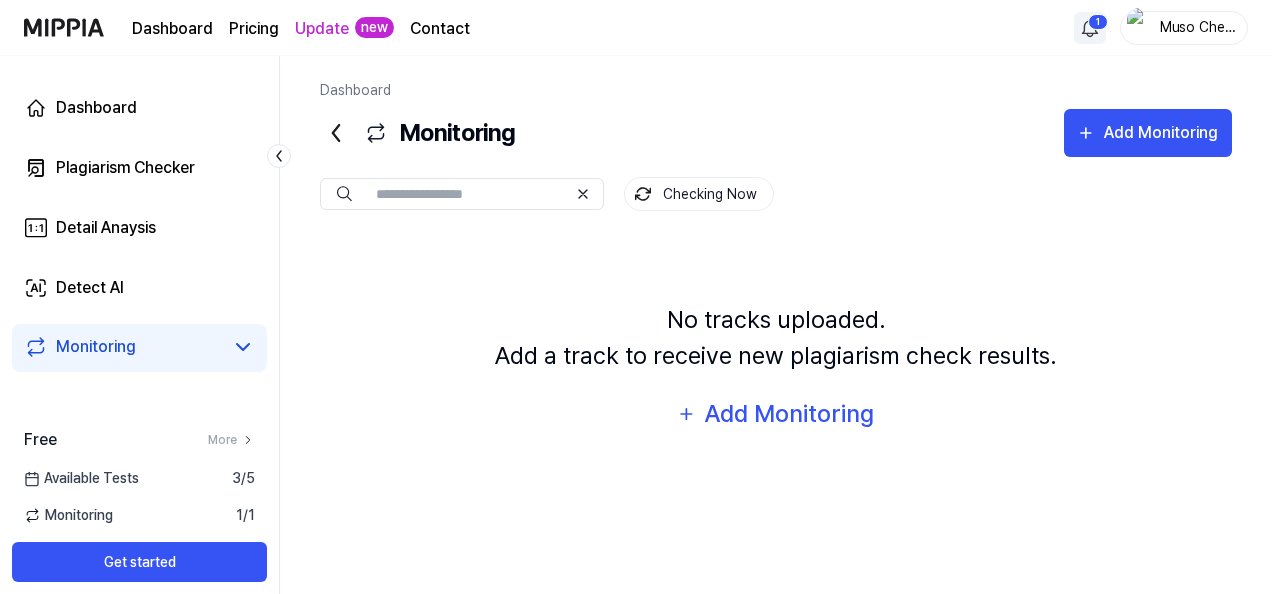 click on "Dashboard Pricing Update new Contact 1 Muso Checa Dashboard Plagiarism Checker Detail Anaysis Detect AI Monitoring Free More Available Tests 3  /  5 Monitoring 1  /  1 Get started Dashboard Monitoring Add Monitoring Monitoring Checking Now Checking Now No tracks uploaded.
Add a track to receive new plagiarism check results. Add Monitoring" at bounding box center [636, 297] 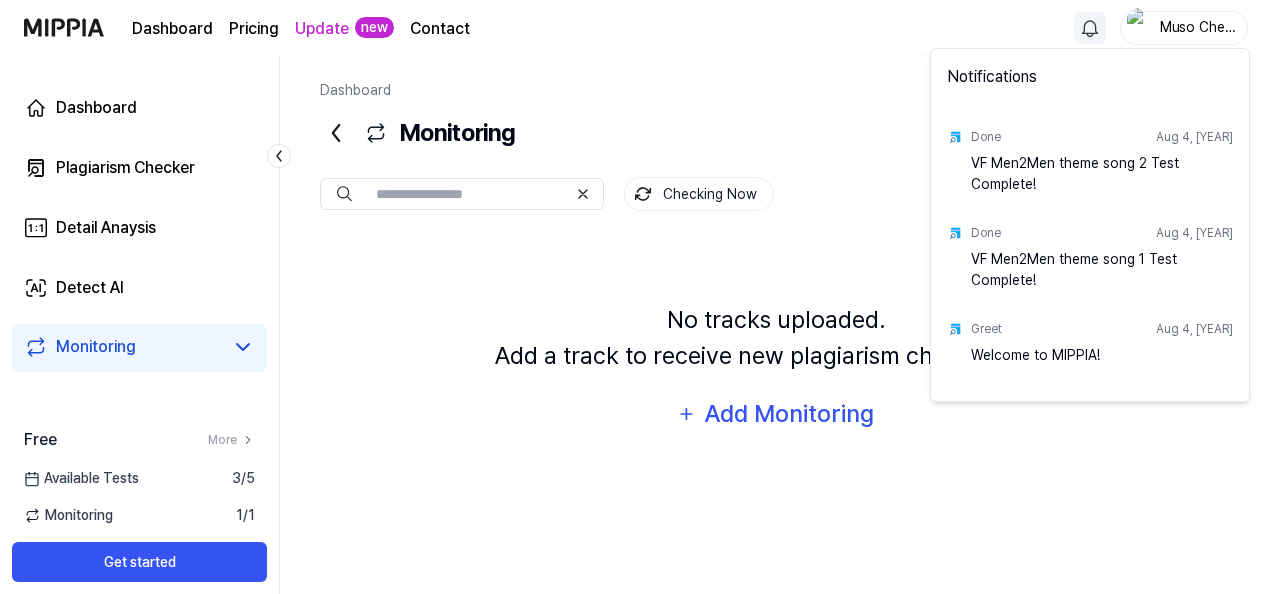 click on "VF Men2Men theme song 2 Test Complete!" at bounding box center (1102, 173) 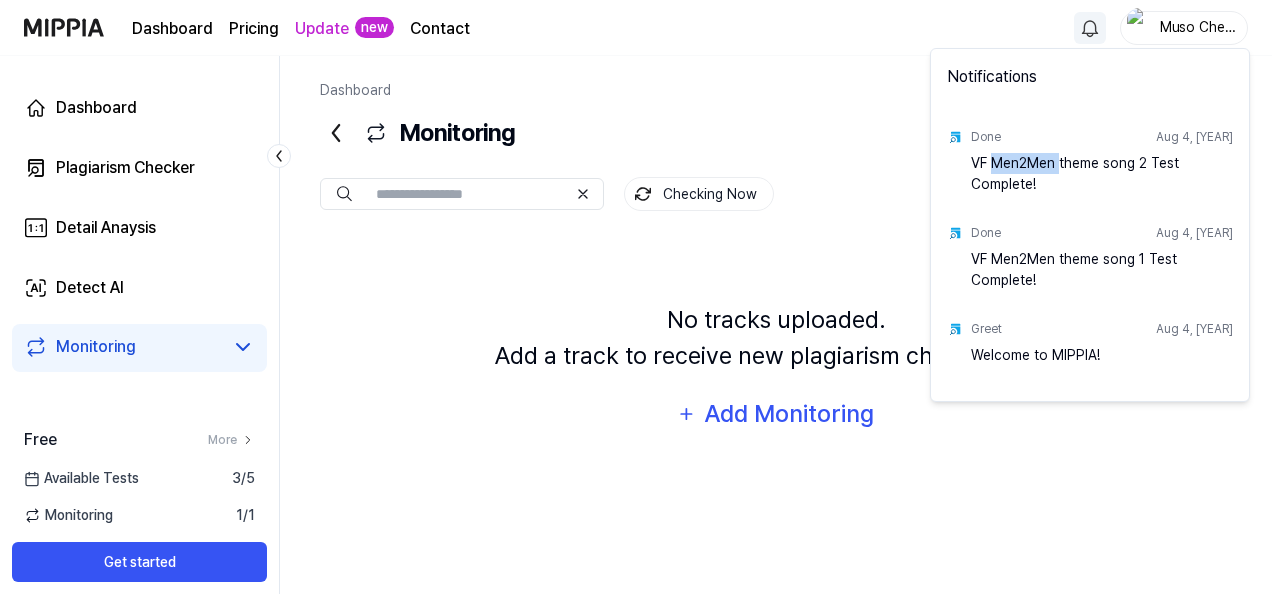 click on "VF Men2Men theme song 2 Test Complete!" at bounding box center (1102, 173) 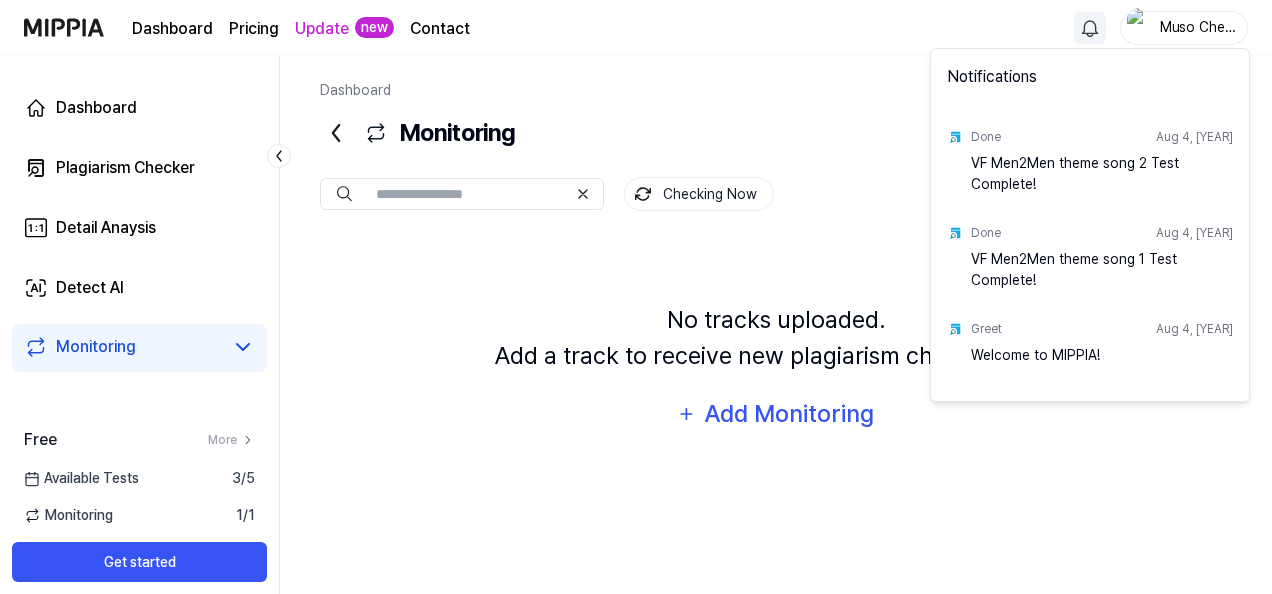drag, startPoint x: 1007, startPoint y: 166, endPoint x: 1047, endPoint y: 180, distance: 42.379242 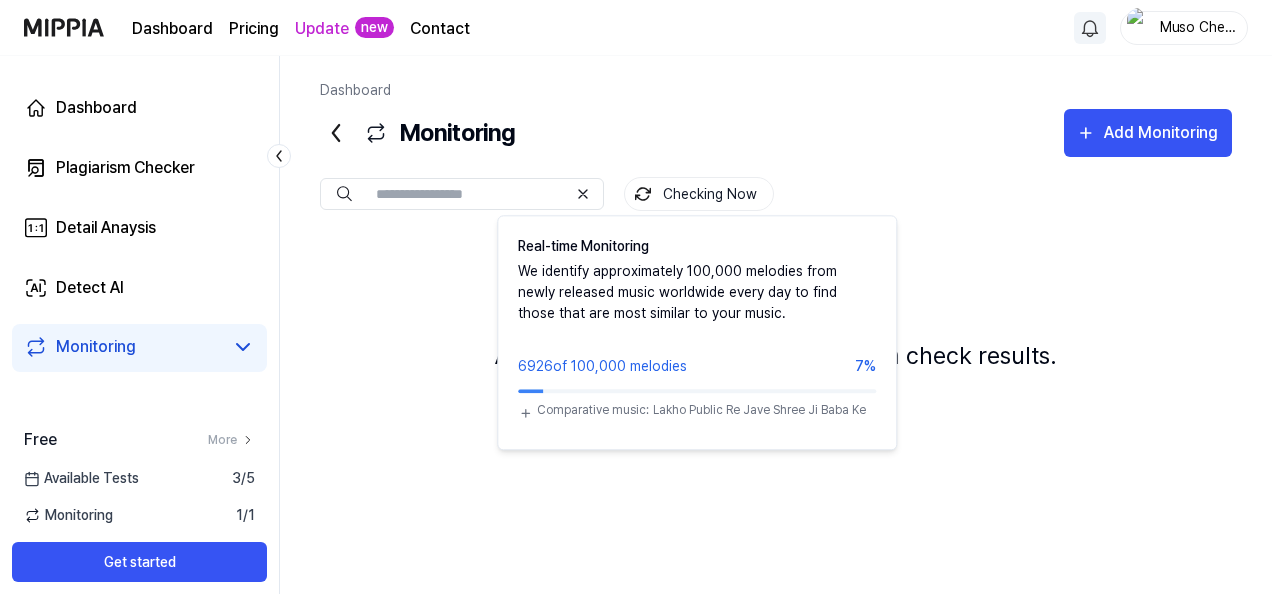 click on "Checking Now" at bounding box center (699, 194) 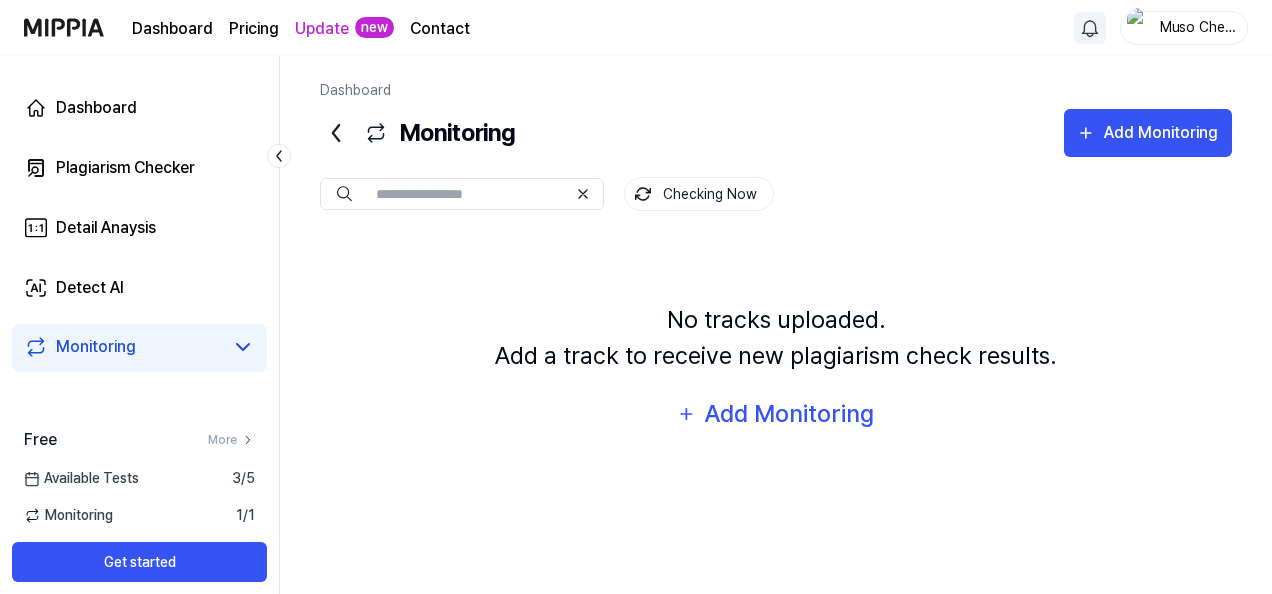 click on "Dashboard" at bounding box center [172, 29] 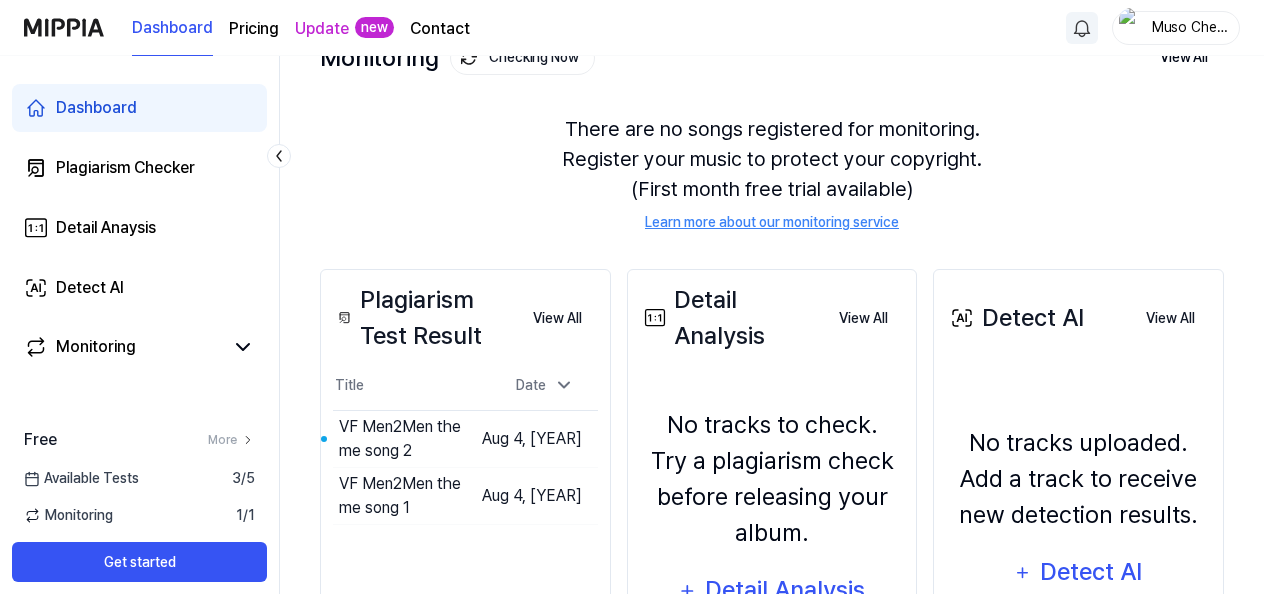 scroll, scrollTop: 200, scrollLeft: 0, axis: vertical 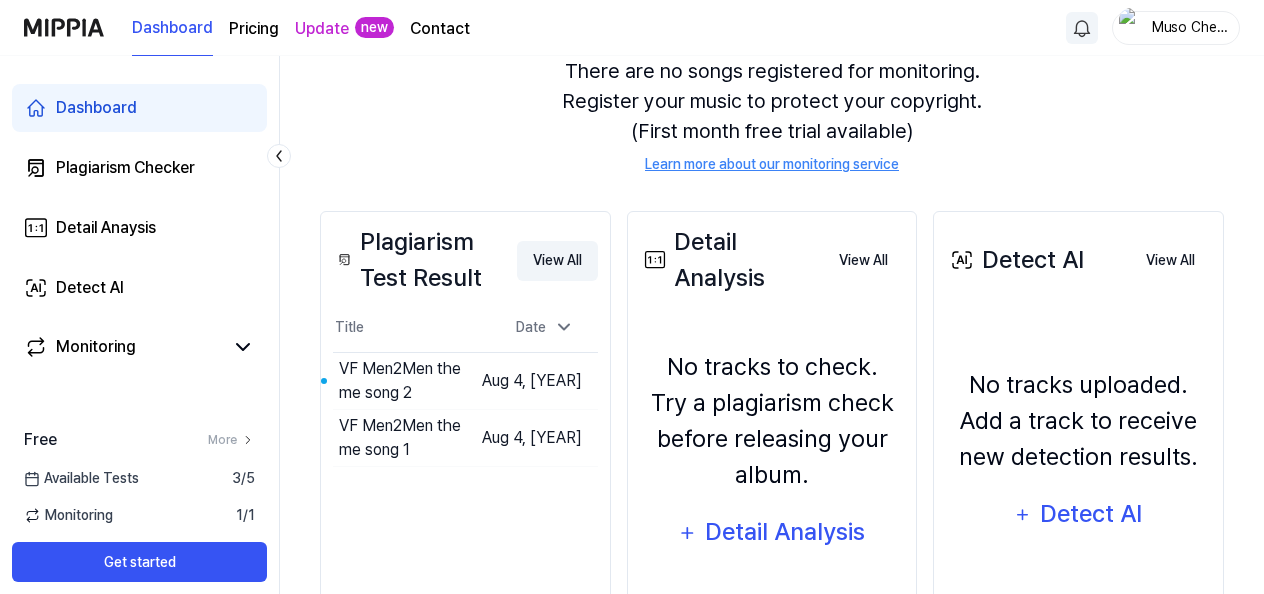 click on "View All" at bounding box center [557, 261] 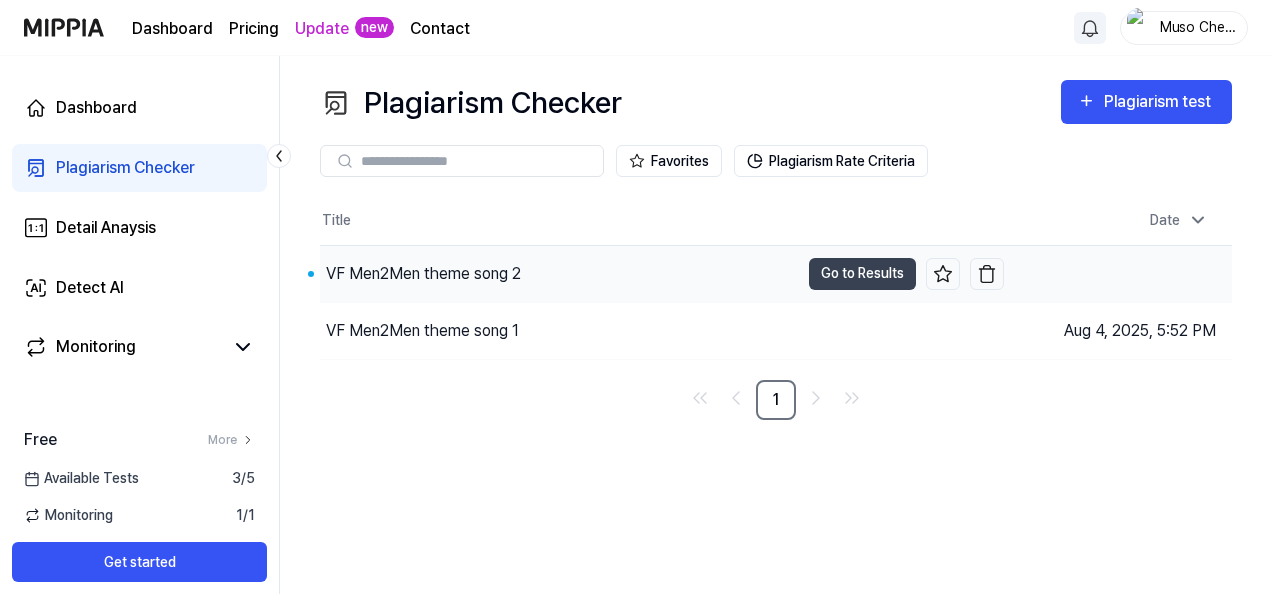 click on "VF Men2Men theme song 2" at bounding box center (423, 274) 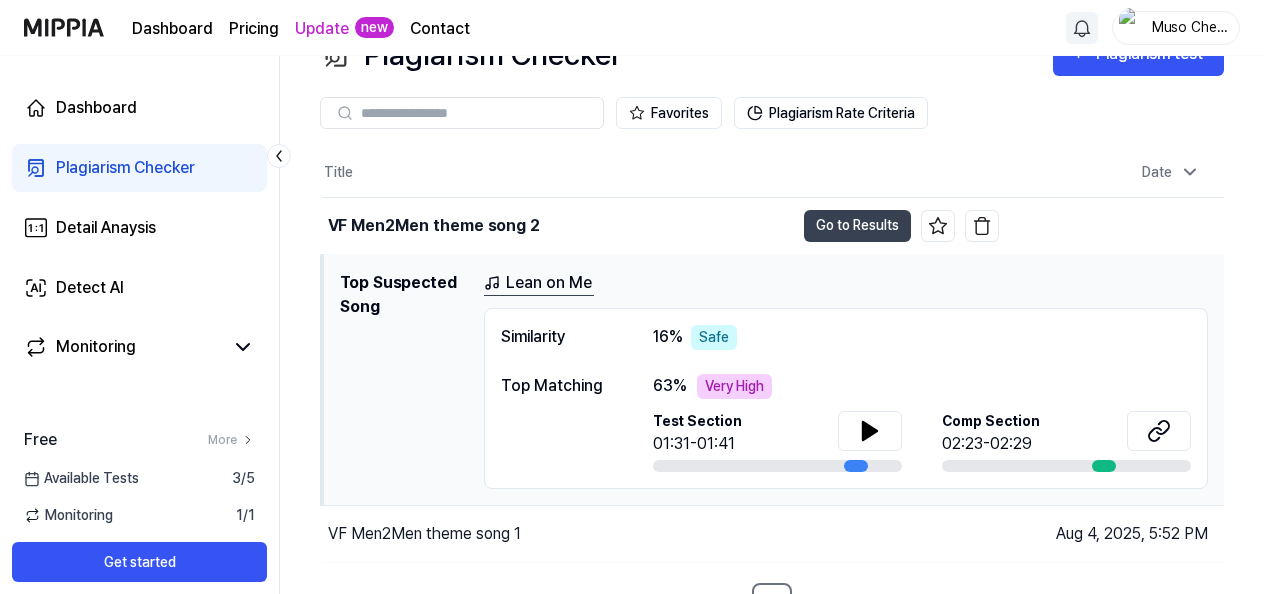 scroll, scrollTop: 74, scrollLeft: 0, axis: vertical 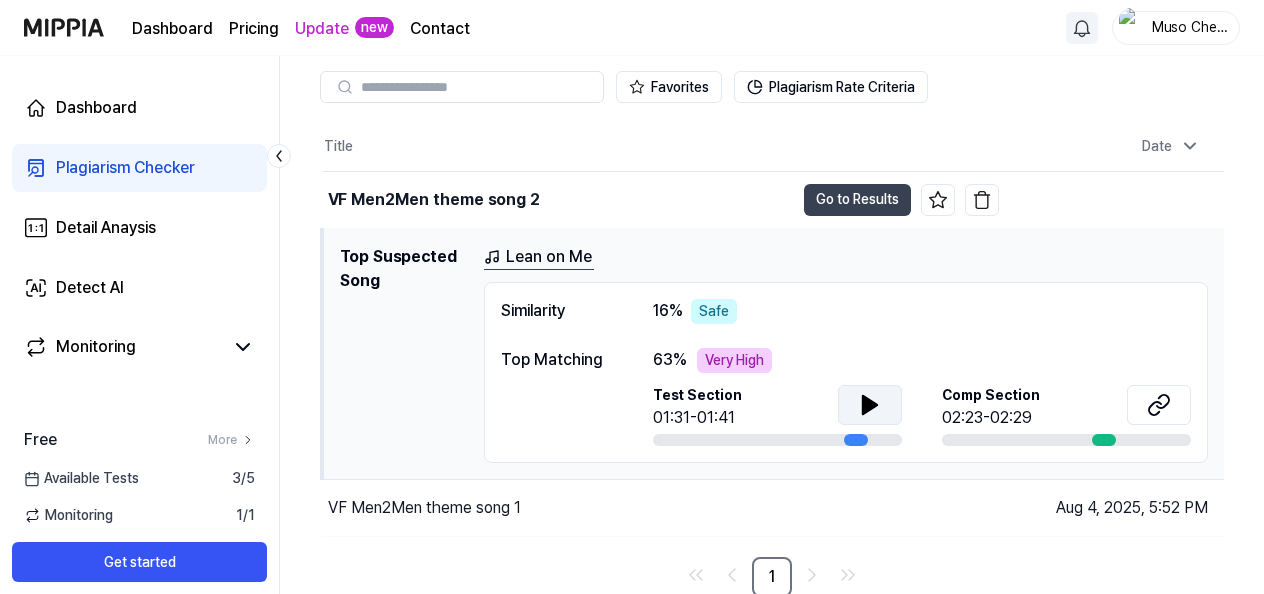 click 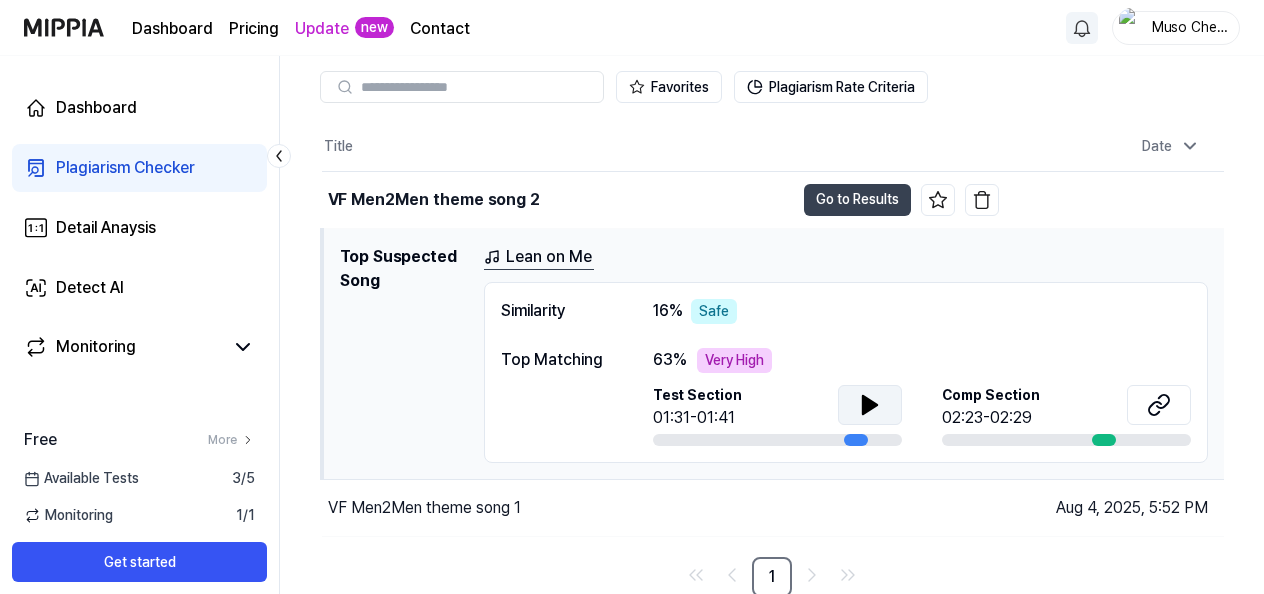 scroll, scrollTop: 0, scrollLeft: 0, axis: both 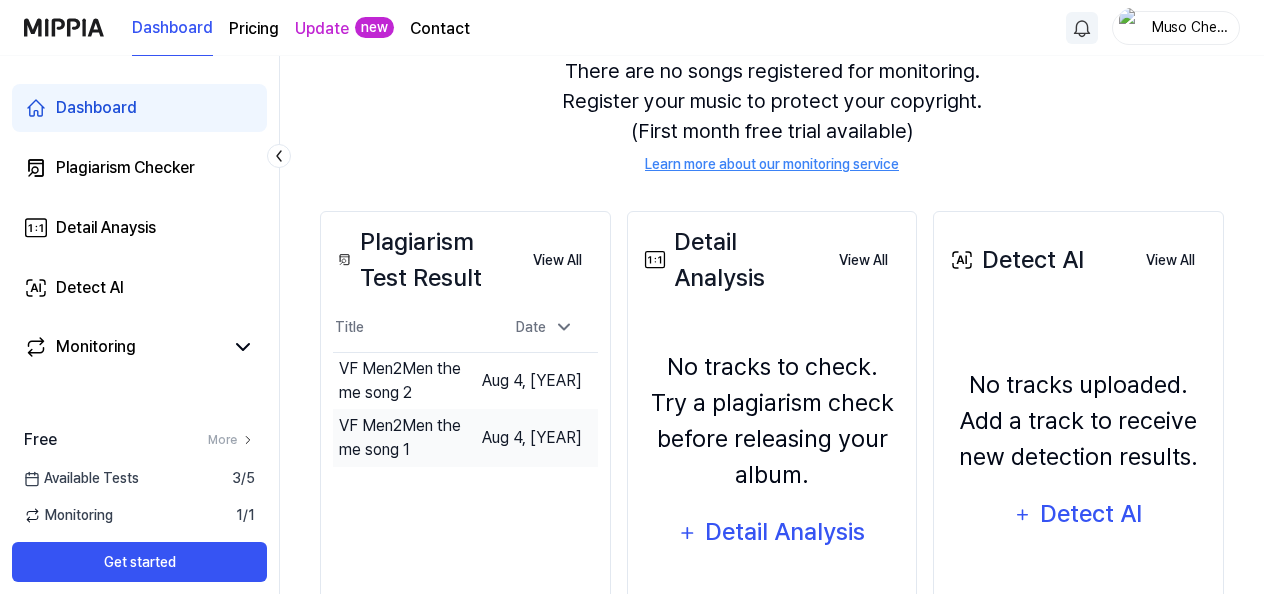 click on "VF Men2Men theme song 1" at bounding box center (402, 438) 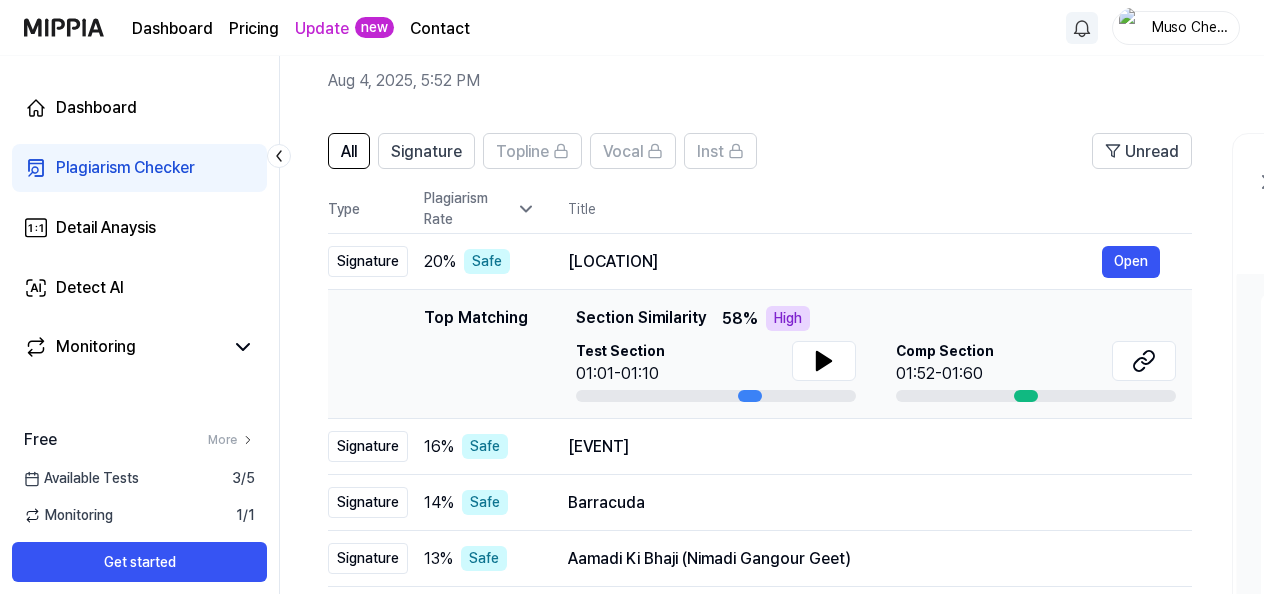 scroll, scrollTop: 200, scrollLeft: 0, axis: vertical 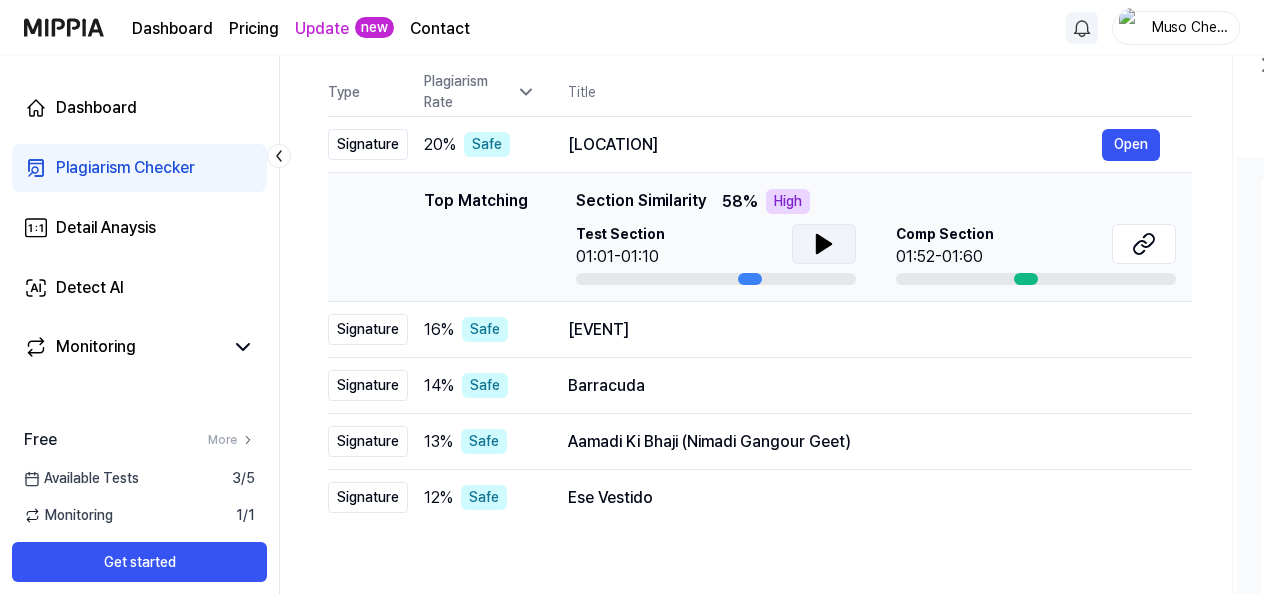 click 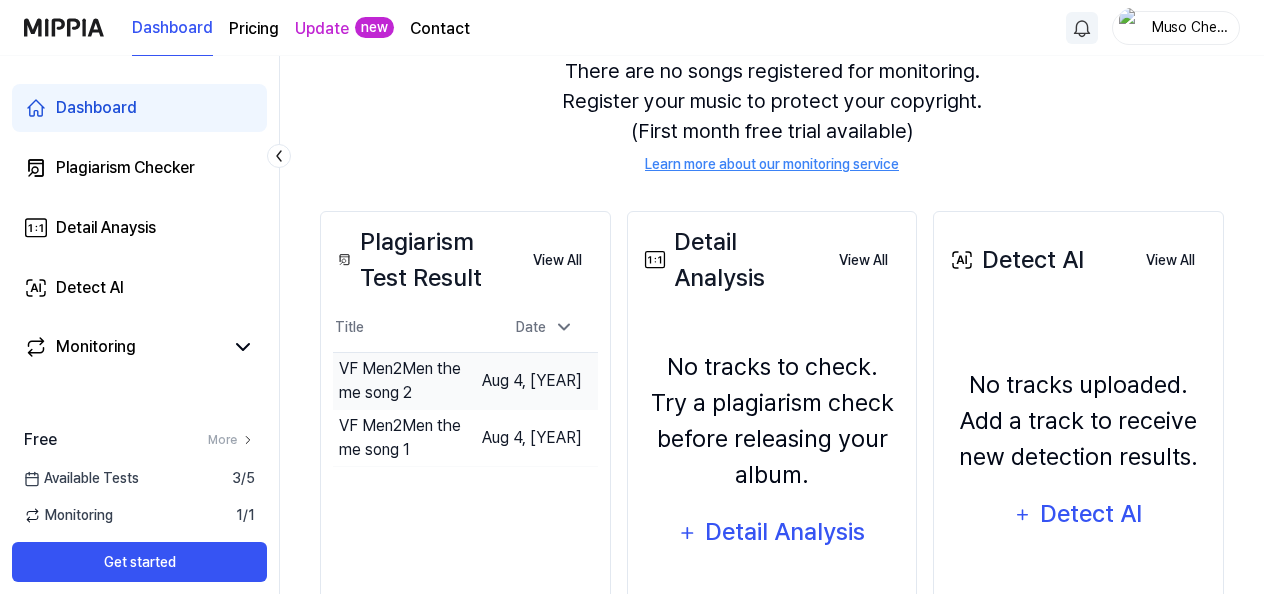 click on "VF Men2Men theme song 2" at bounding box center (402, 381) 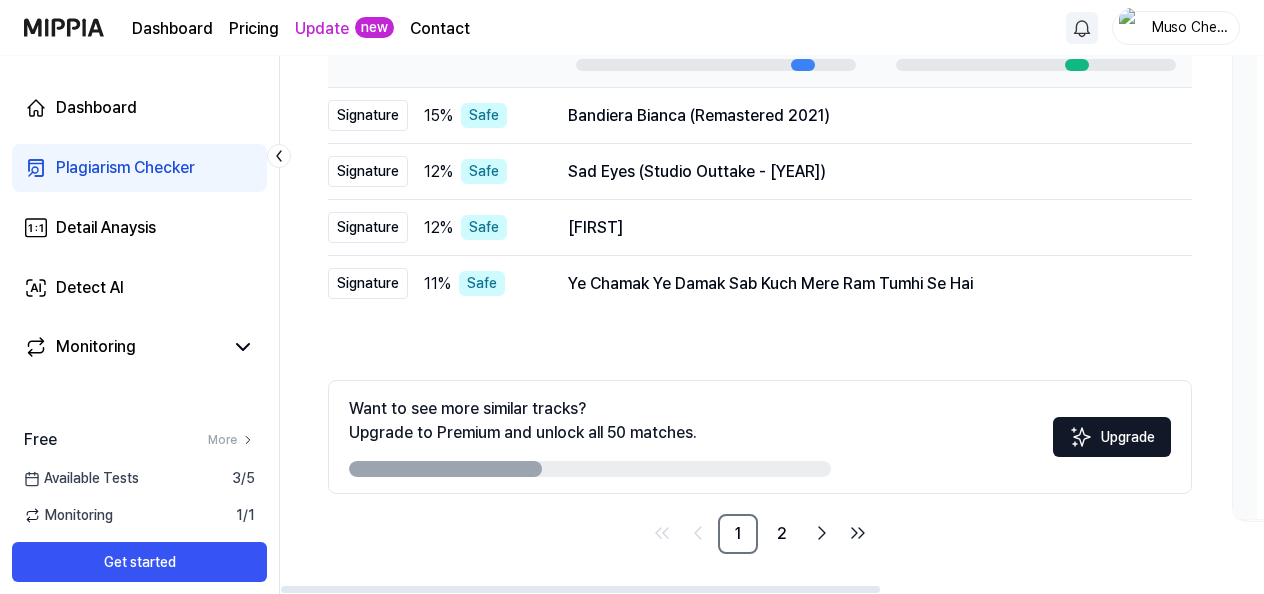 scroll, scrollTop: 114, scrollLeft: 0, axis: vertical 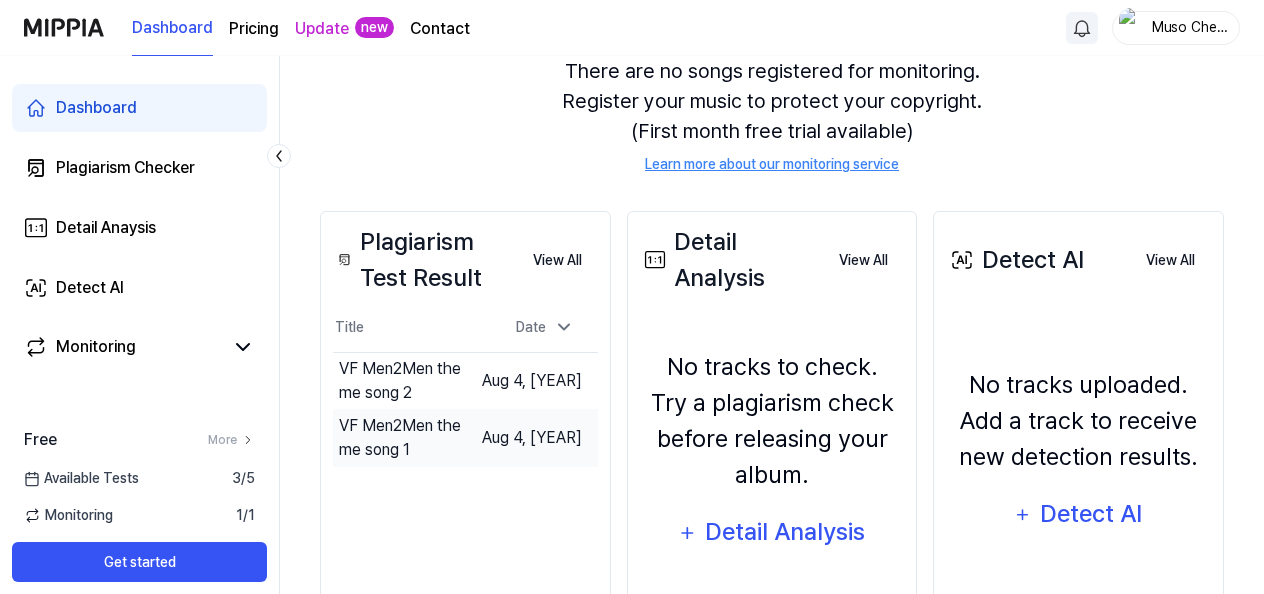 click on "VF Men2Men theme song 1" at bounding box center (402, 438) 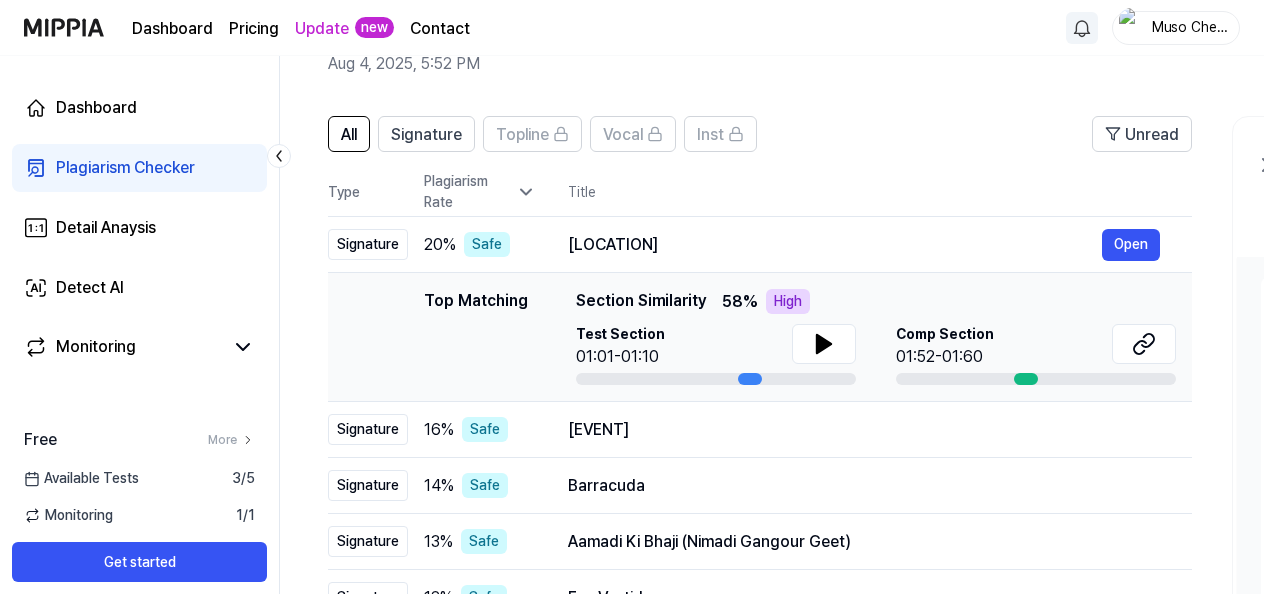 scroll, scrollTop: 200, scrollLeft: 0, axis: vertical 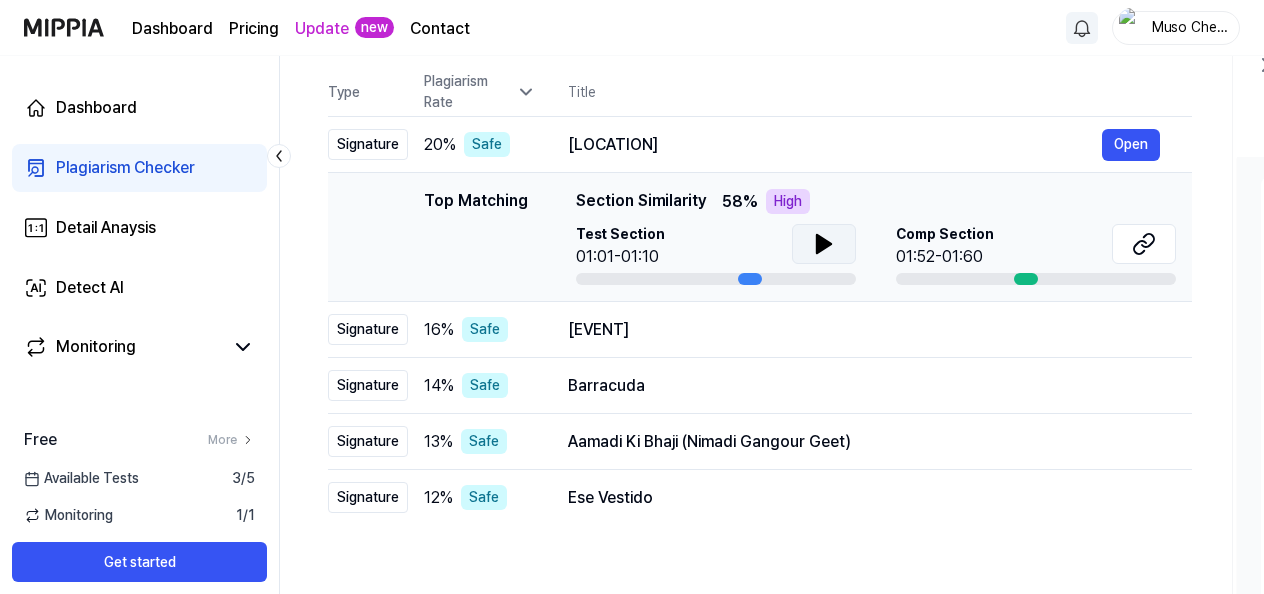 click 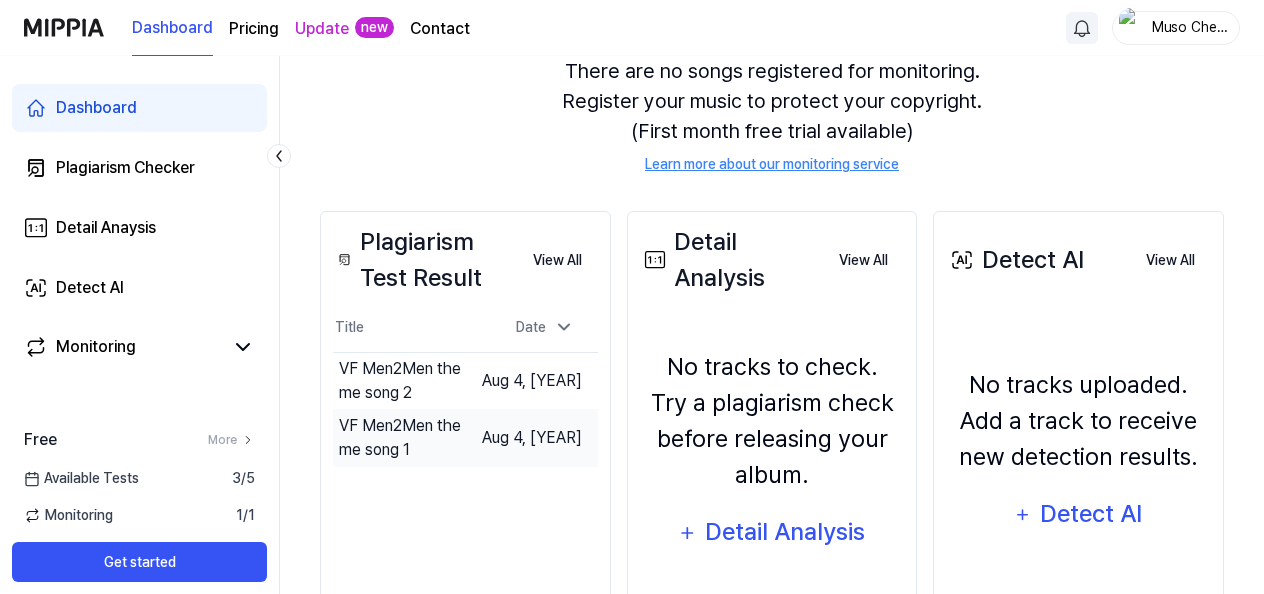 click on "VF Men2Men theme song 1" at bounding box center [402, 438] 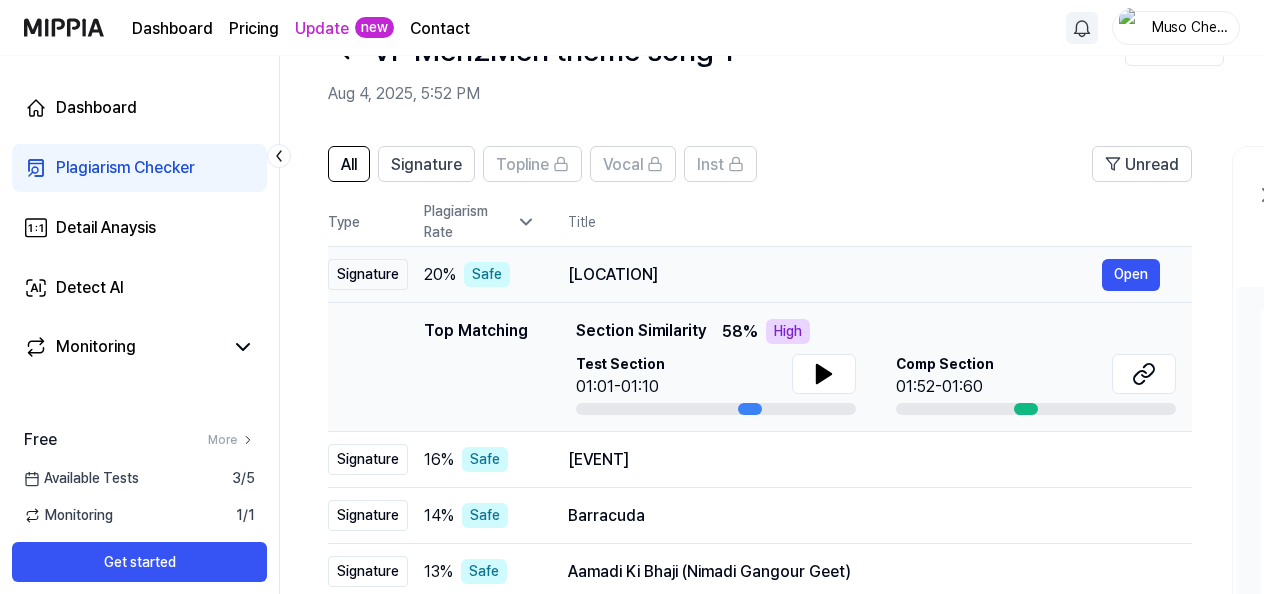 scroll, scrollTop: 0, scrollLeft: 0, axis: both 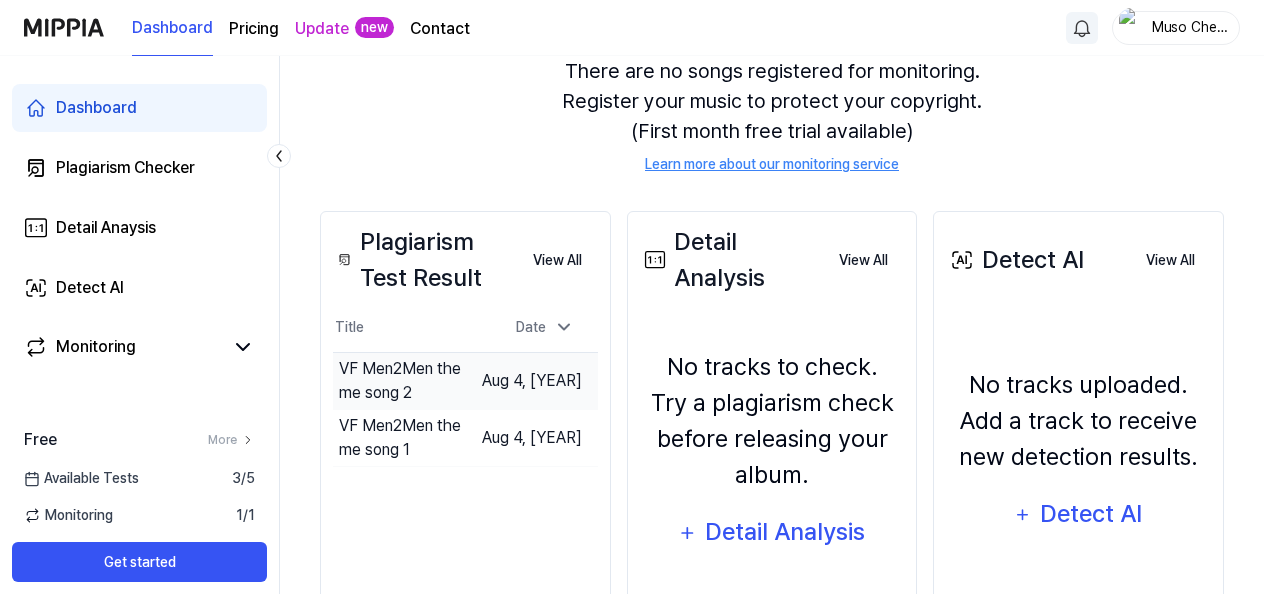 click on "VF Men2Men theme song 2" at bounding box center [402, 381] 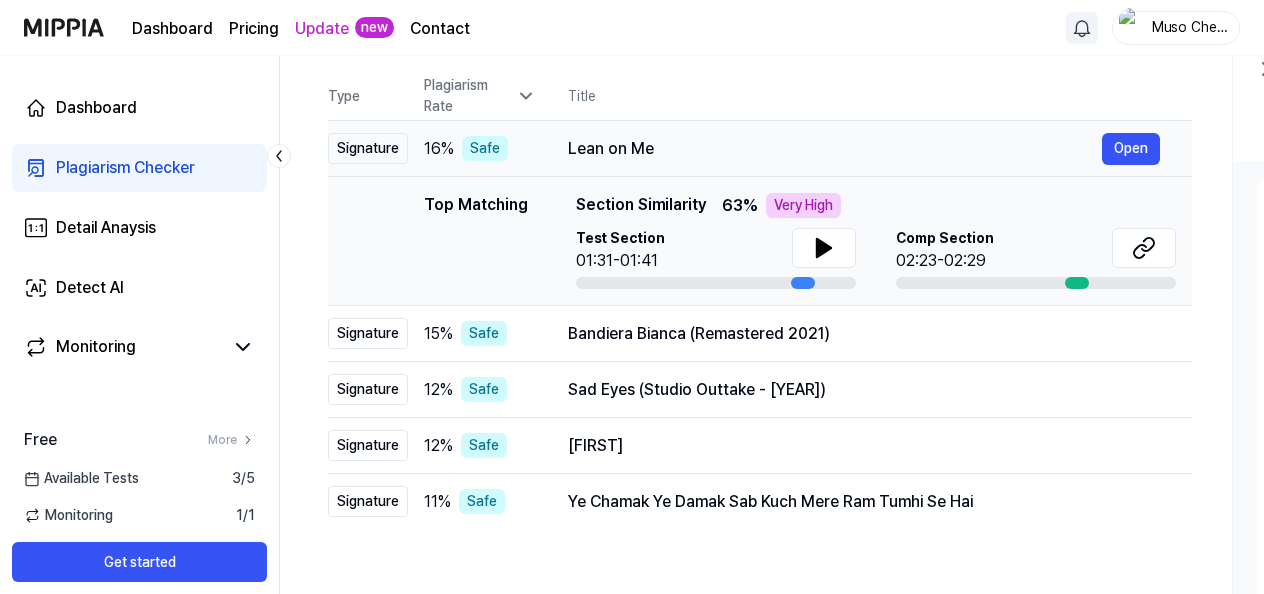 scroll, scrollTop: 200, scrollLeft: 0, axis: vertical 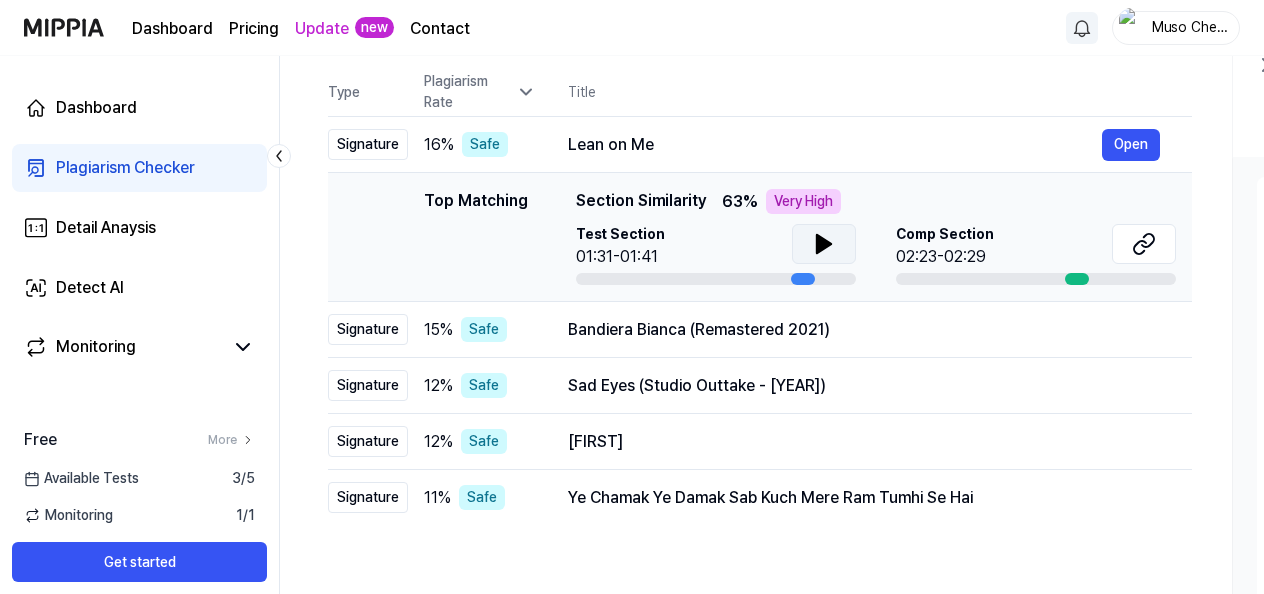click 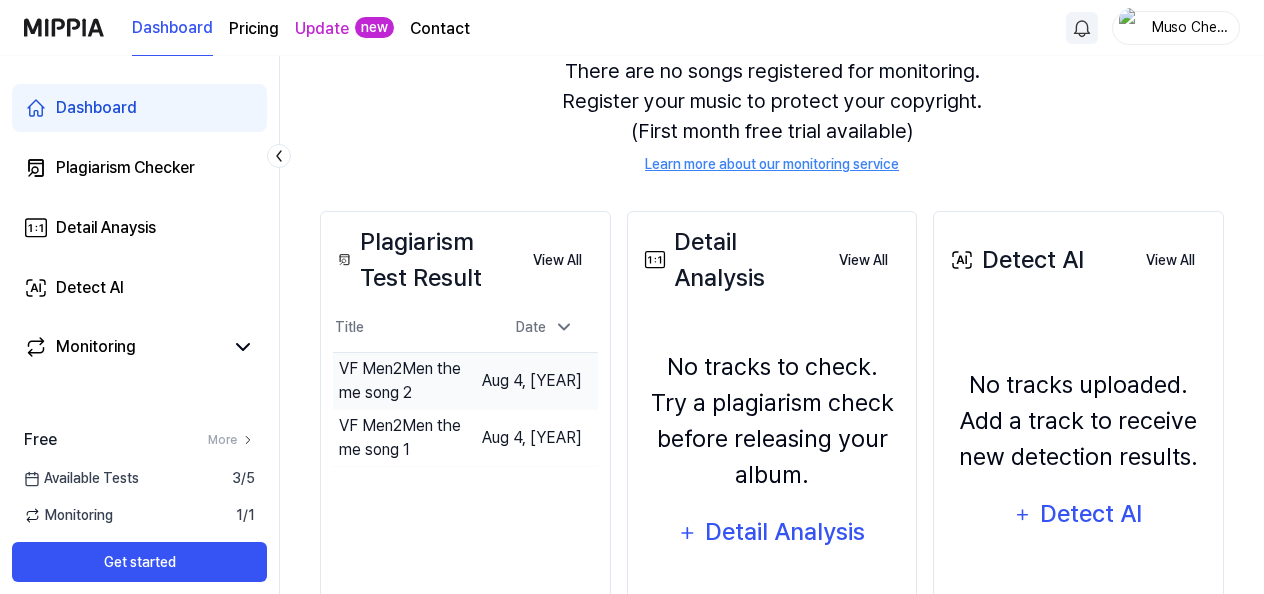 click on "VF Men2Men theme song 2" at bounding box center [402, 381] 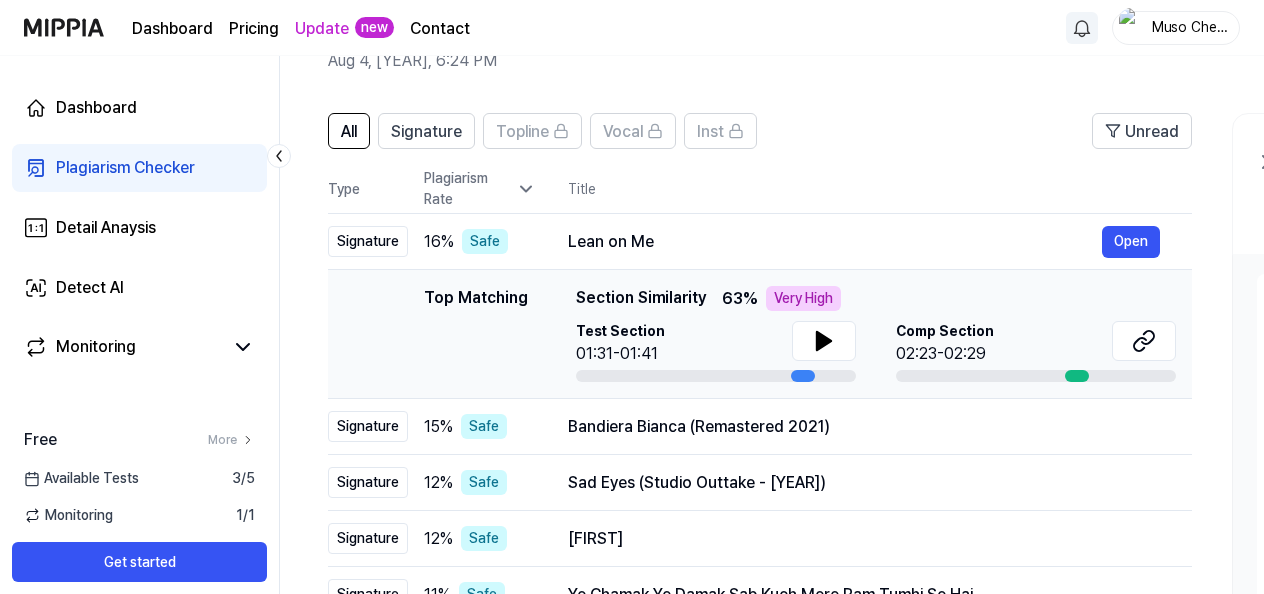 scroll, scrollTop: 200, scrollLeft: 0, axis: vertical 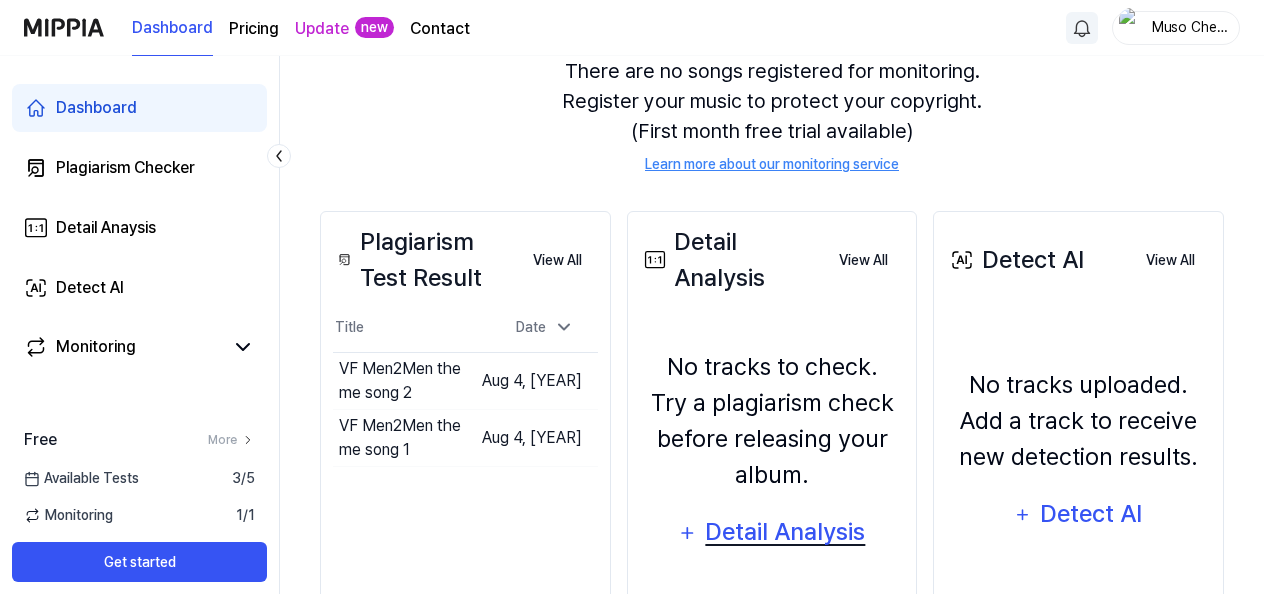 click on "Detail Analysis" at bounding box center [785, 532] 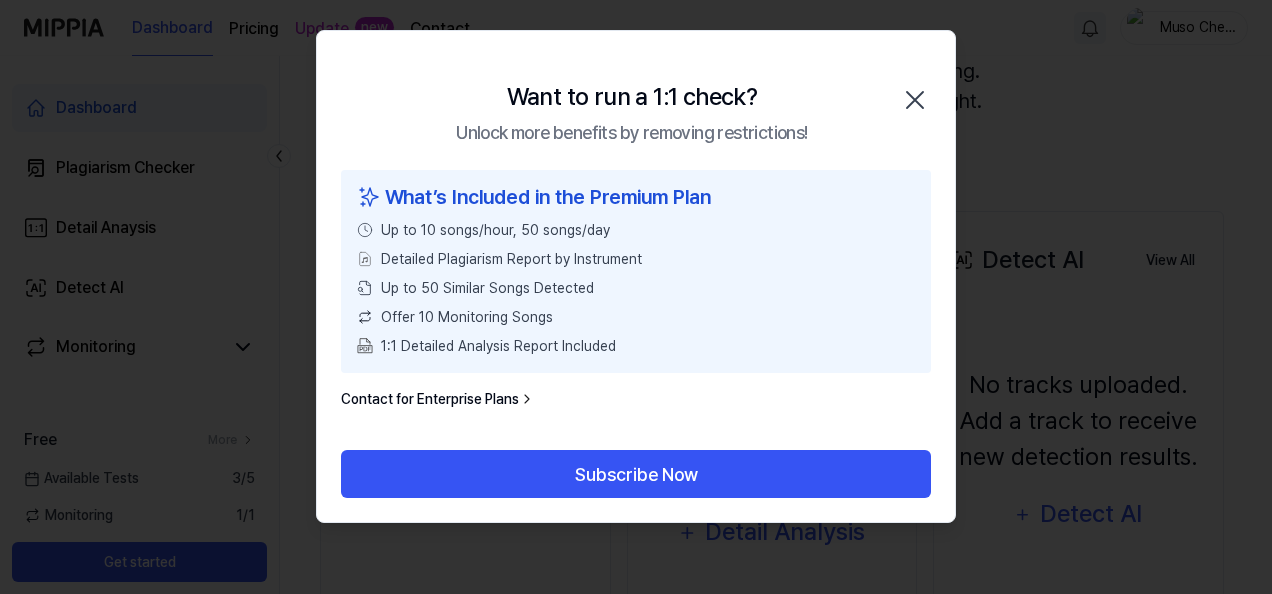 click 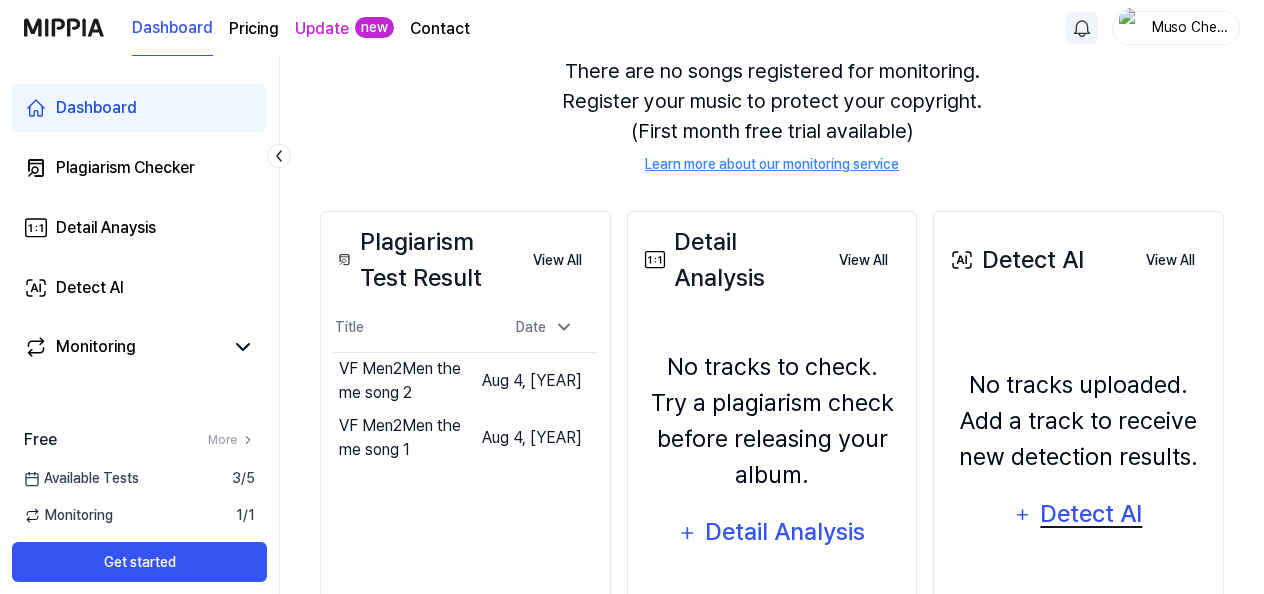 click on "Detect AI" at bounding box center [1091, 514] 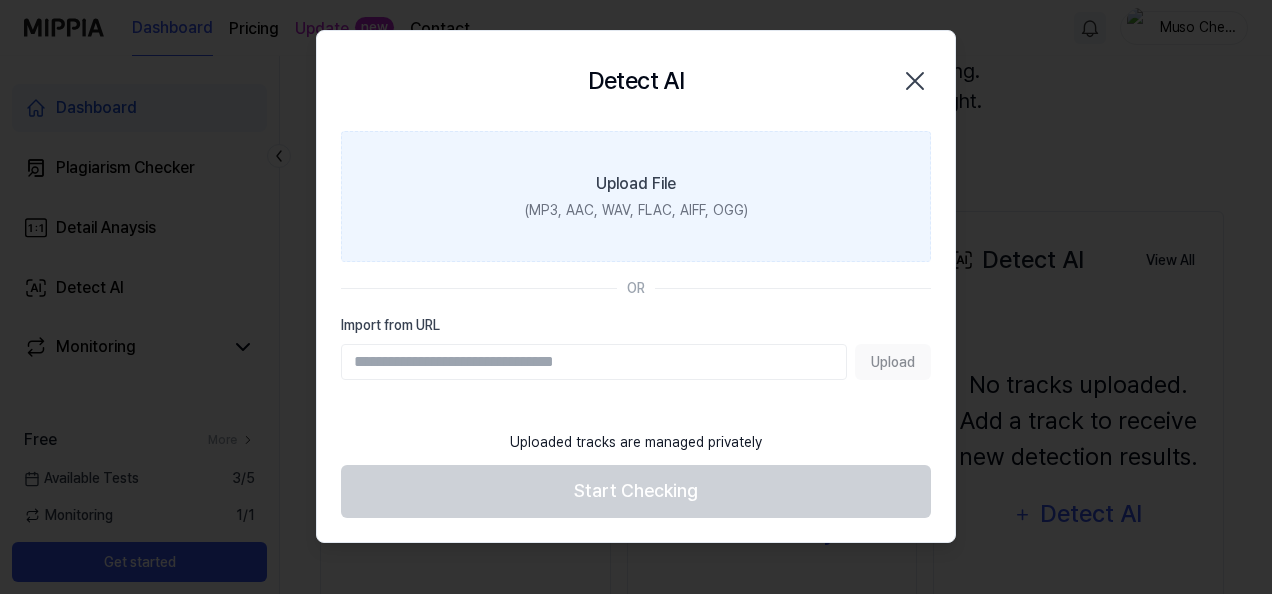 click on "(MP3, AAC, WAV, FLAC, AIFF, OGG)" at bounding box center [636, 210] 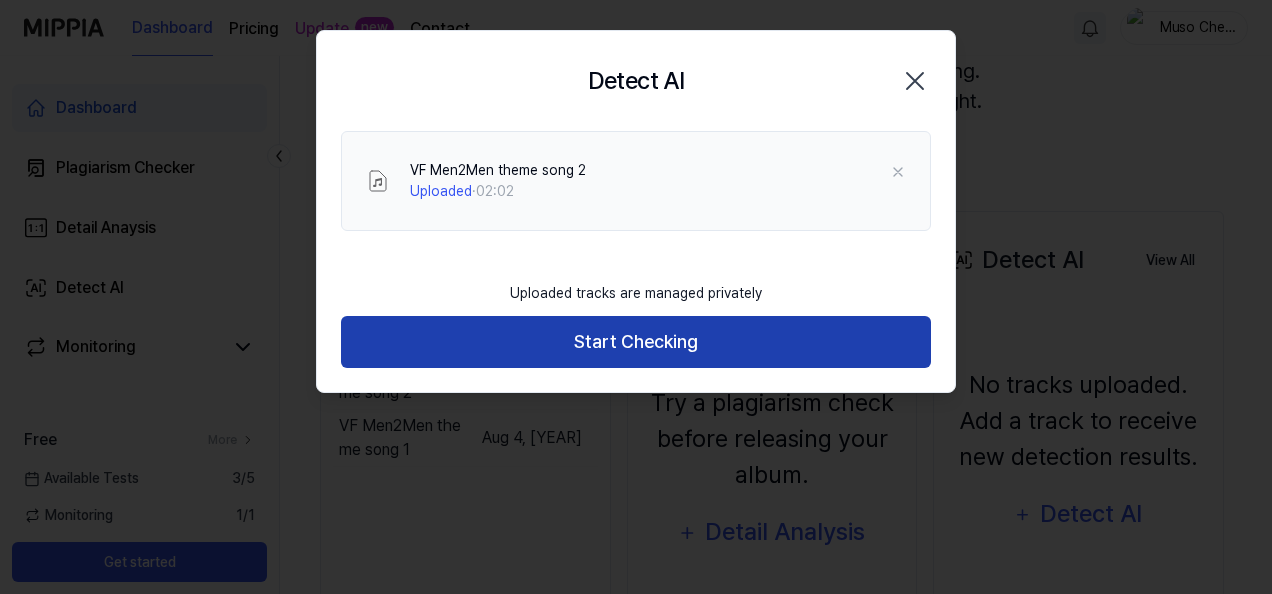 click on "Start Checking" at bounding box center [636, 342] 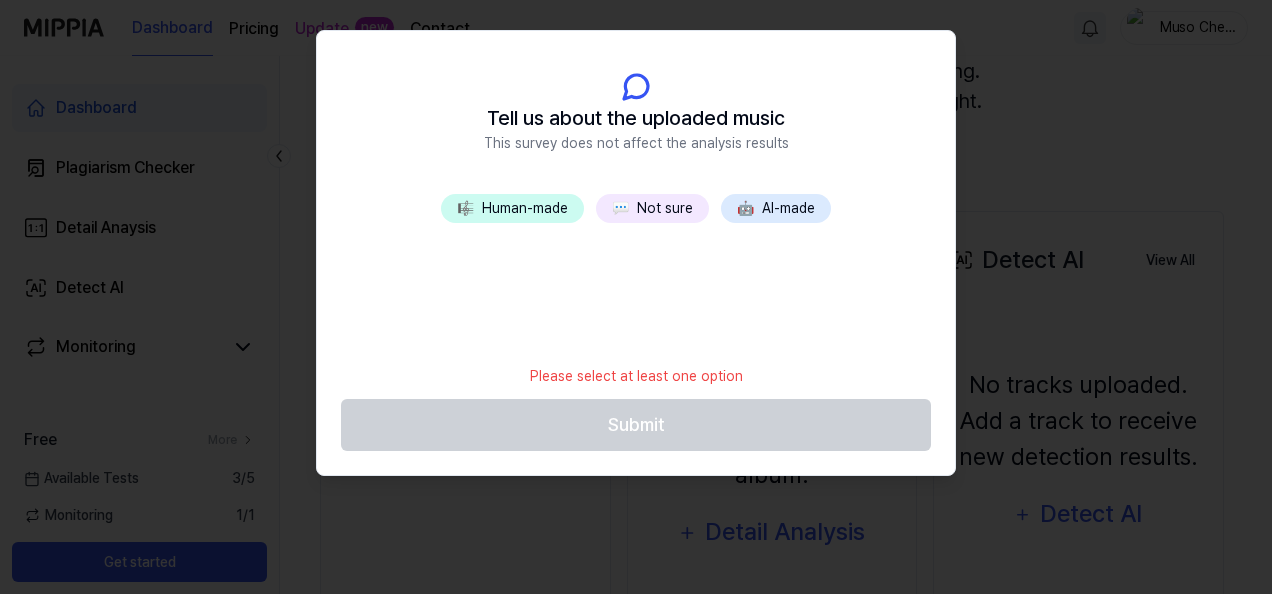 click on "🤖 AI-made" at bounding box center (776, 208) 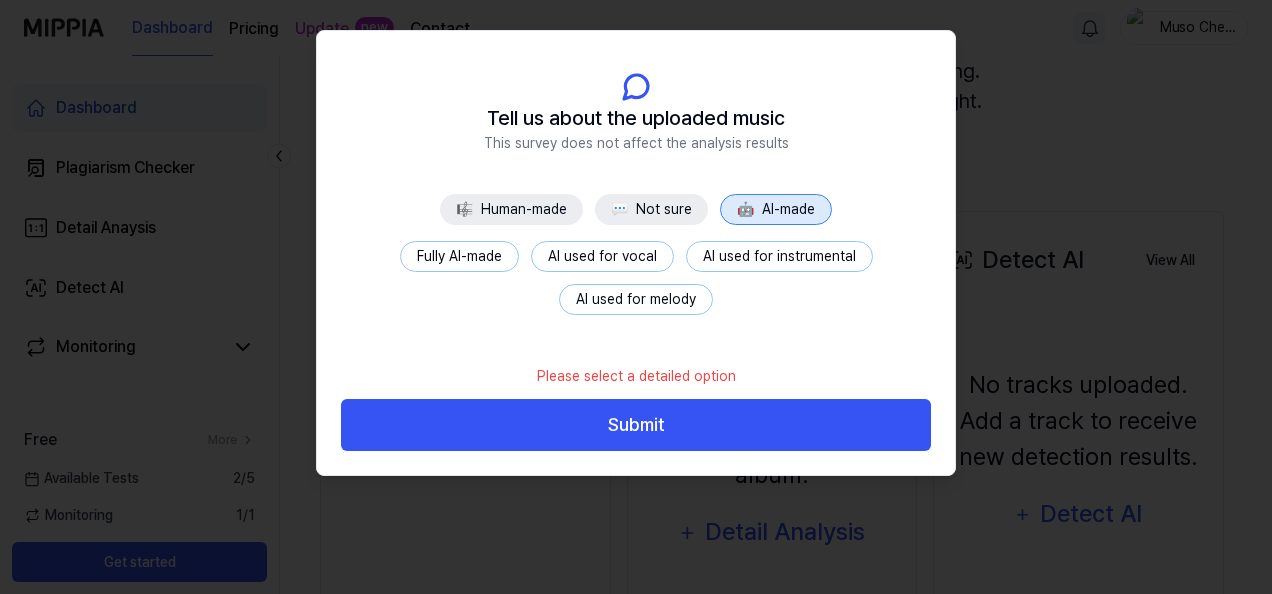 click on "Fully AI-made" at bounding box center (459, 256) 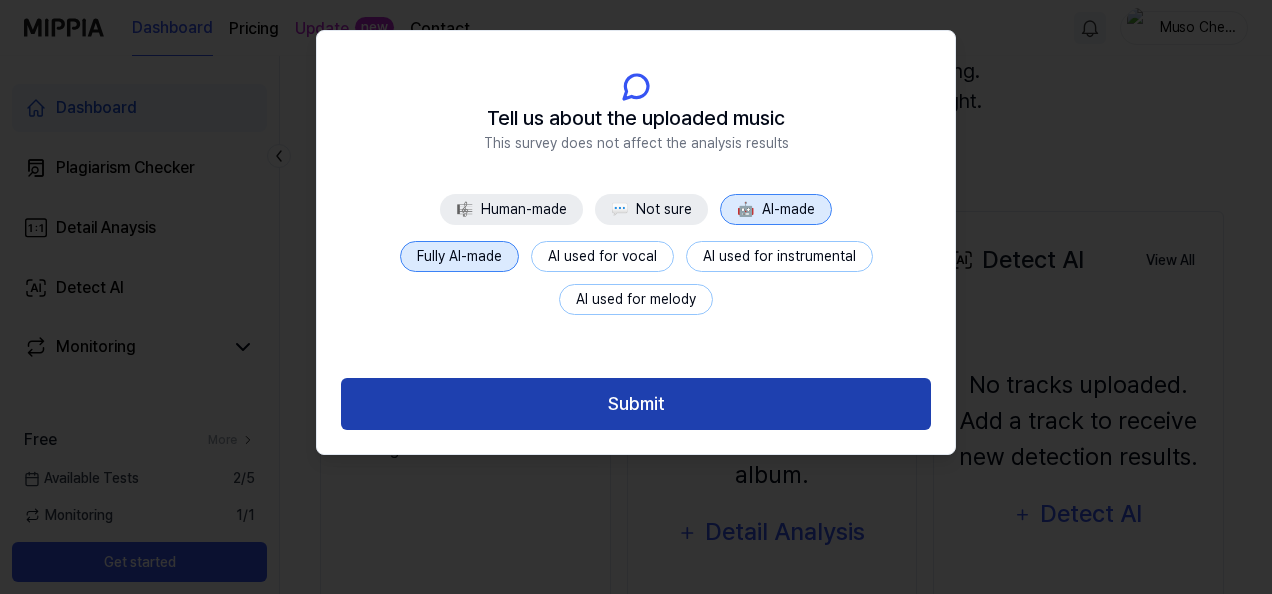 click on "Submit" at bounding box center (636, 404) 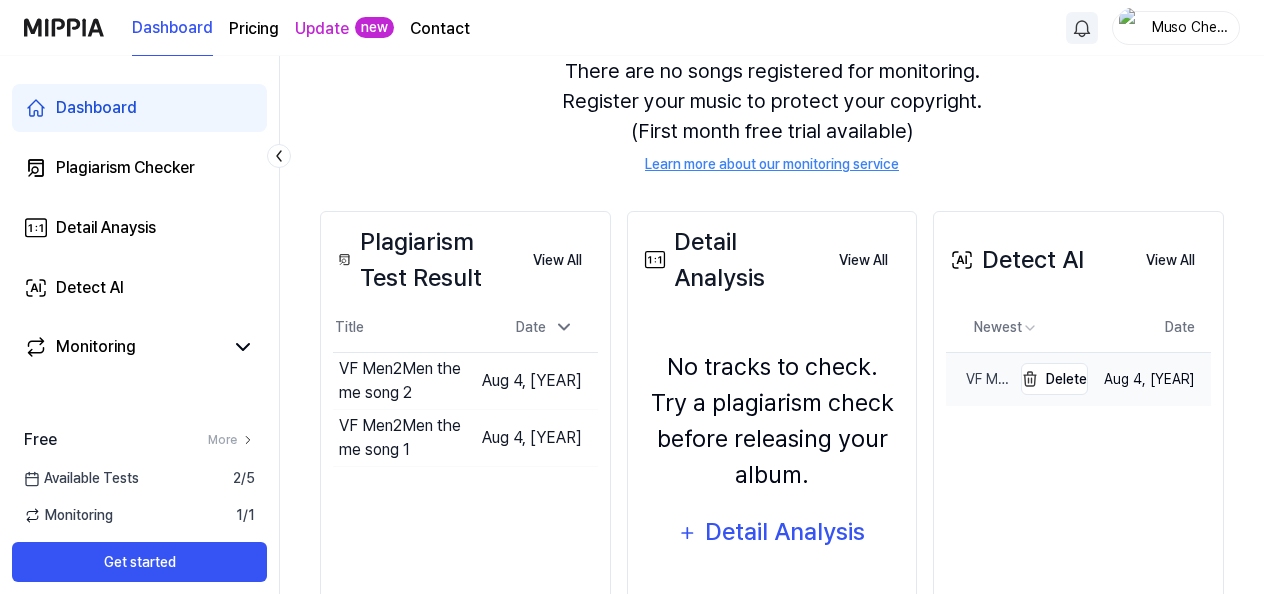 click on "VF Men2Men theme song 2" at bounding box center (978, 379) 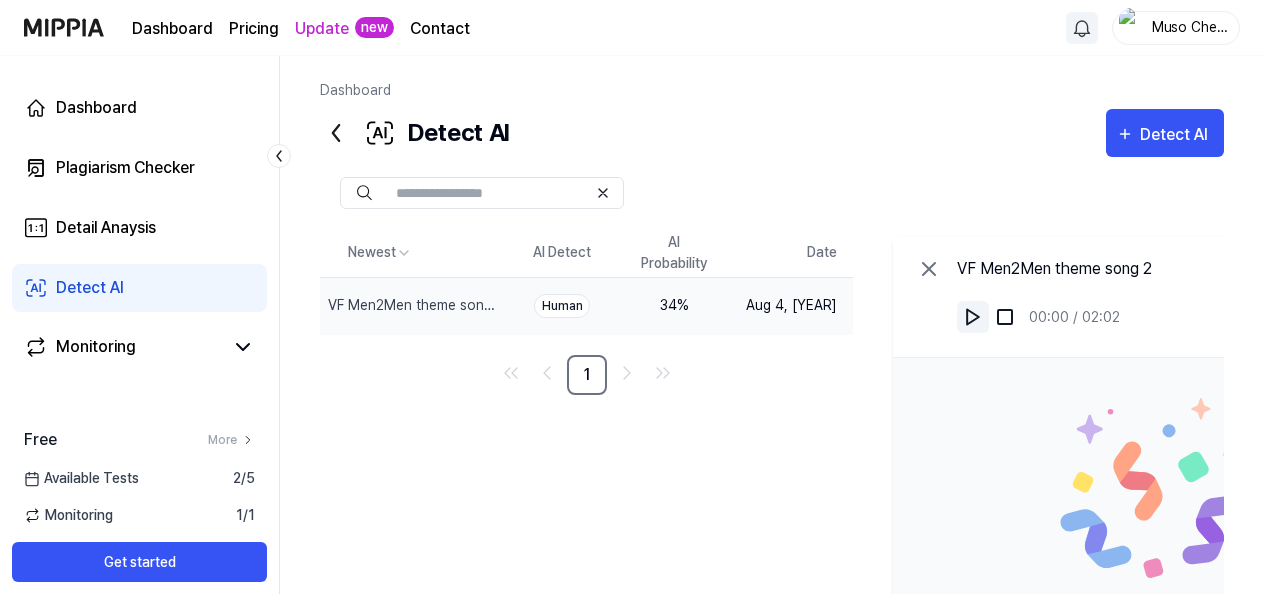click at bounding box center [973, 317] 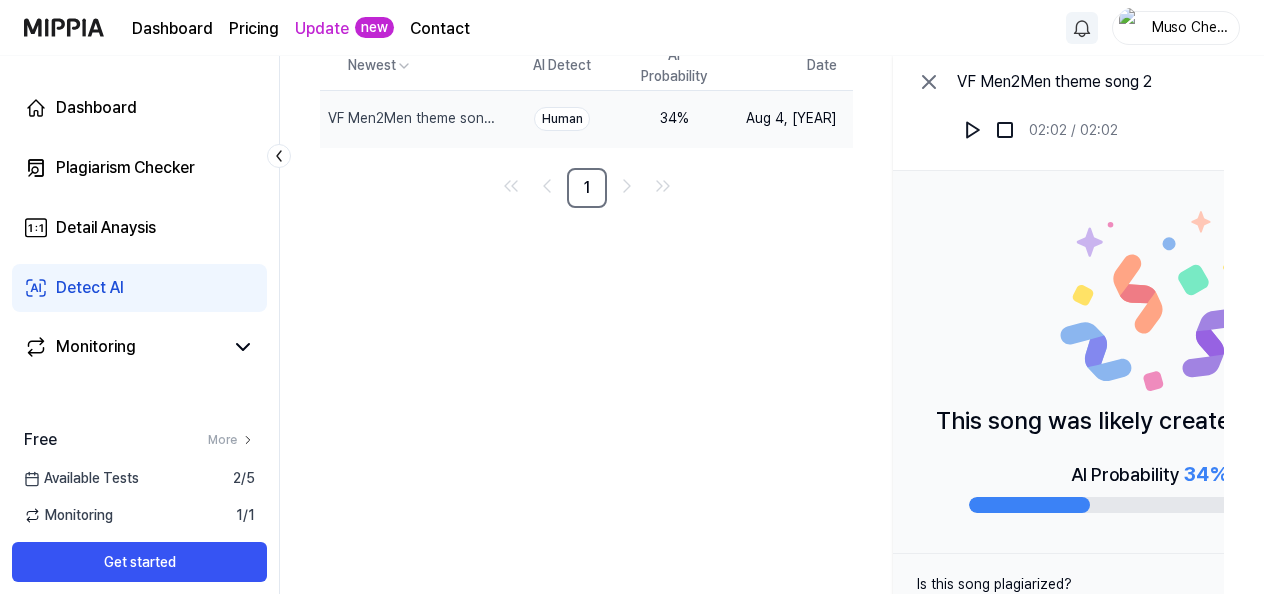 scroll, scrollTop: 200, scrollLeft: 0, axis: vertical 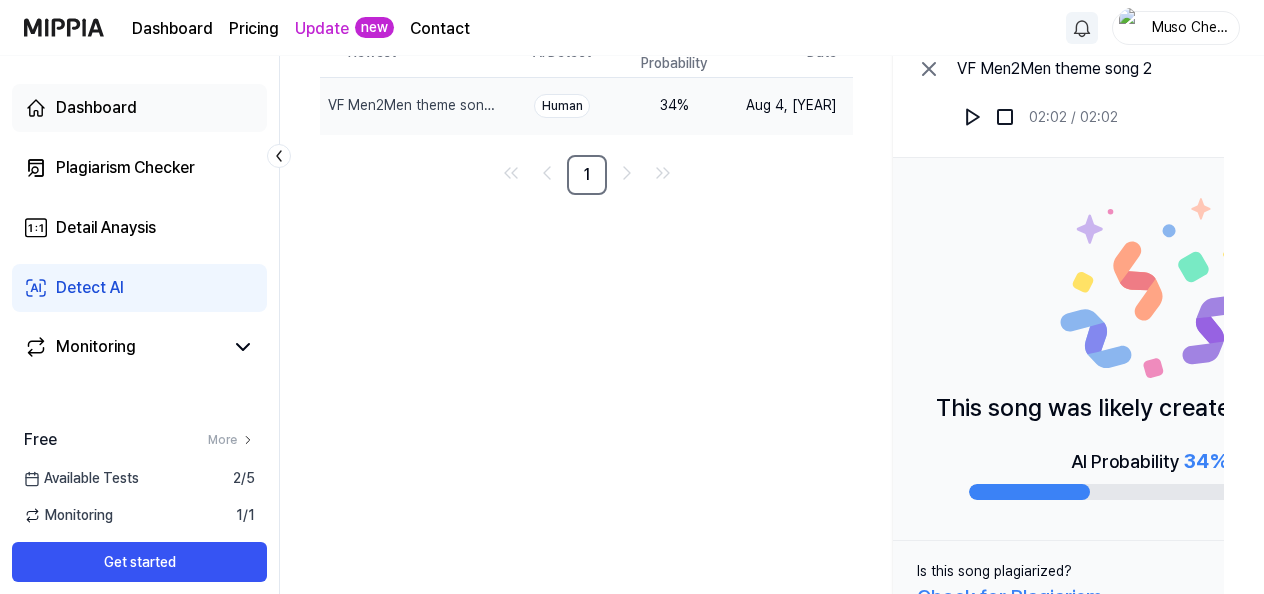 click on "Dashboard" at bounding box center (96, 108) 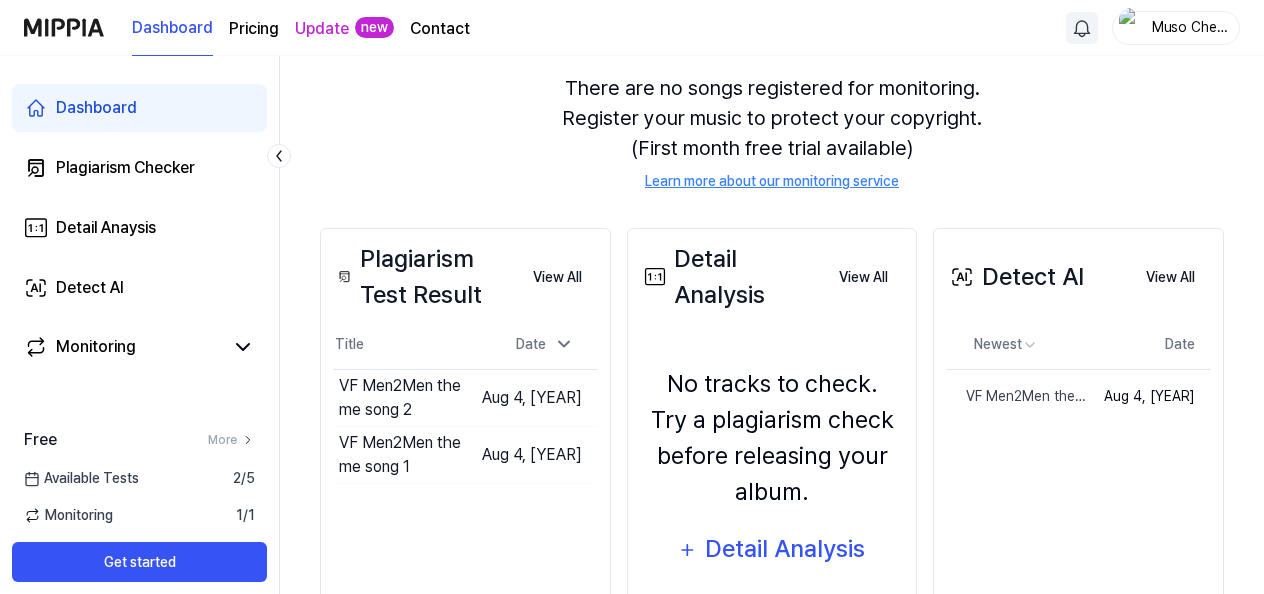scroll, scrollTop: 200, scrollLeft: 0, axis: vertical 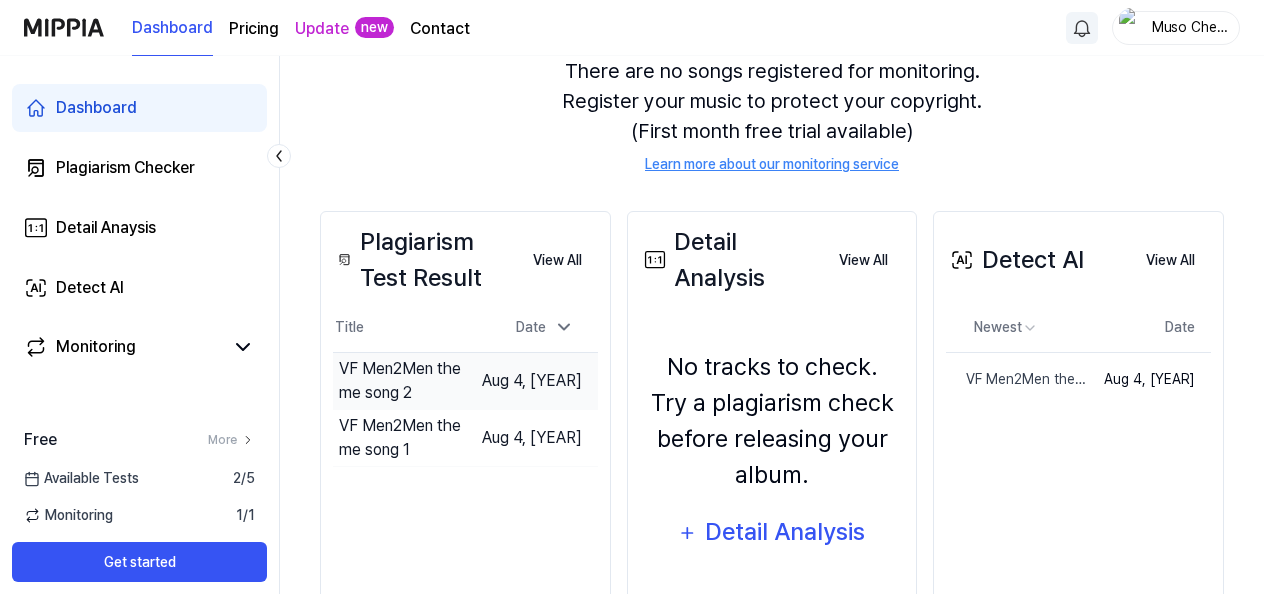 click on "VF Men2Men theme song 2" at bounding box center [402, 381] 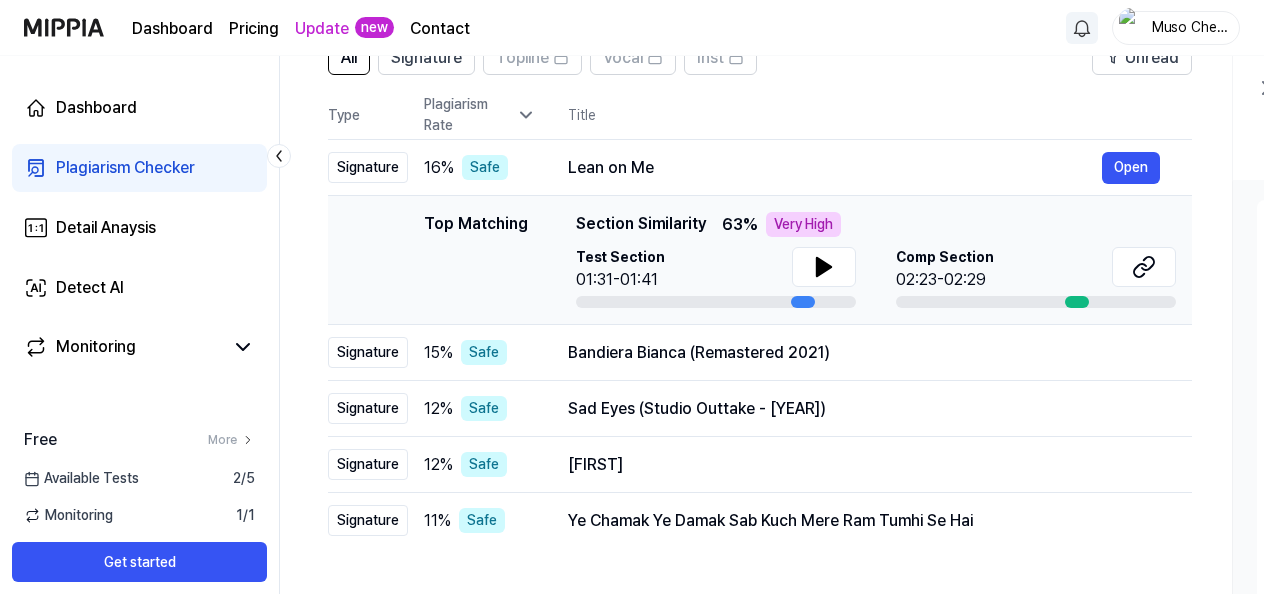 scroll, scrollTop: 200, scrollLeft: 0, axis: vertical 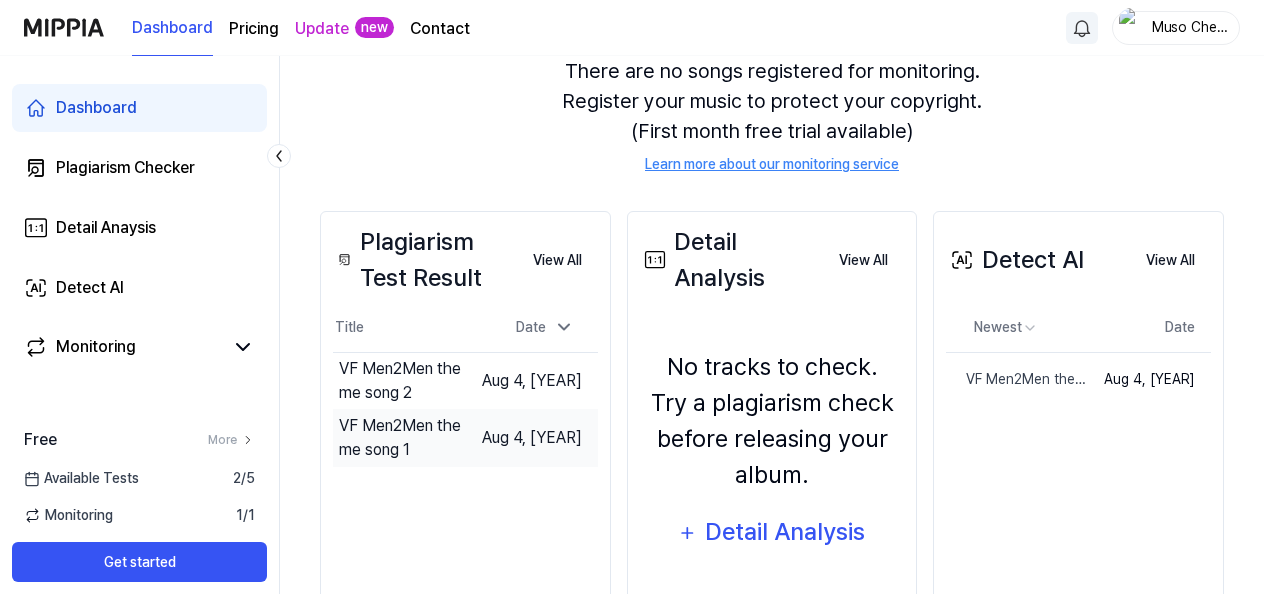 click on "VF Men2Men theme song 1" at bounding box center (402, 438) 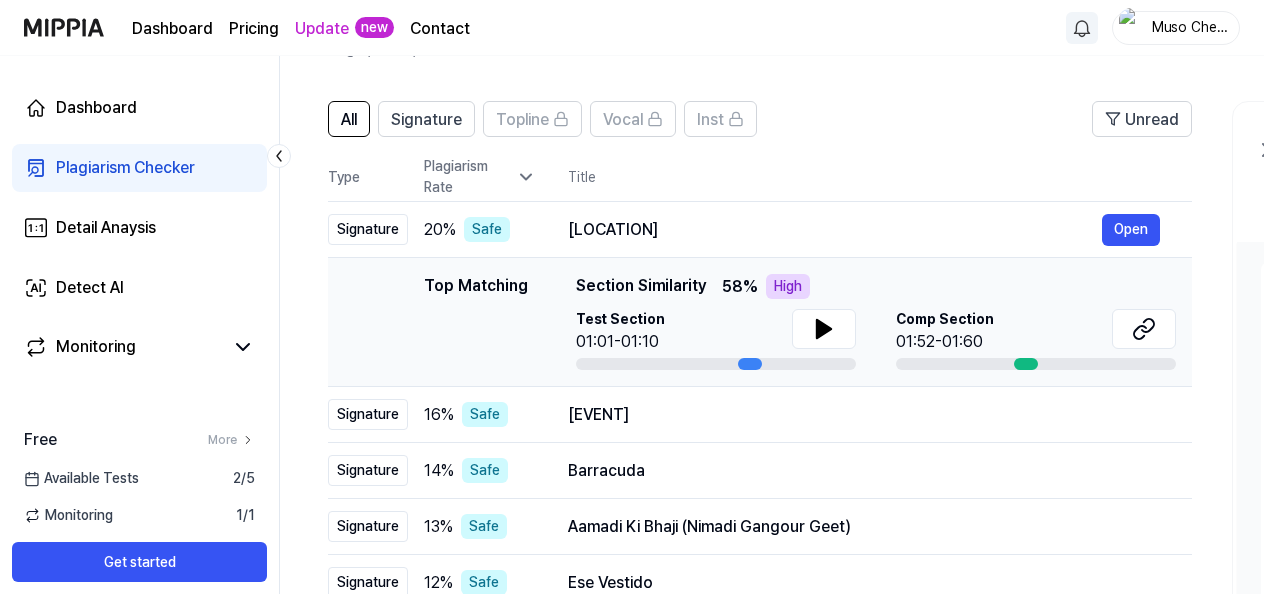 scroll, scrollTop: 100, scrollLeft: 0, axis: vertical 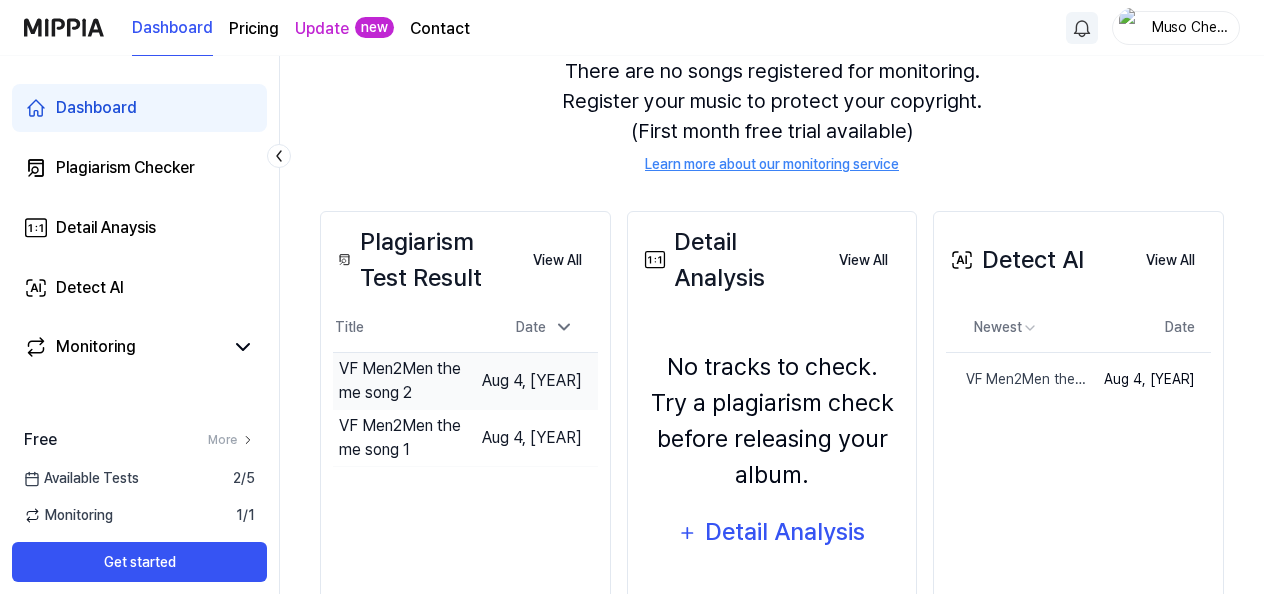 click on "VF Men2Men theme song 2" at bounding box center (402, 381) 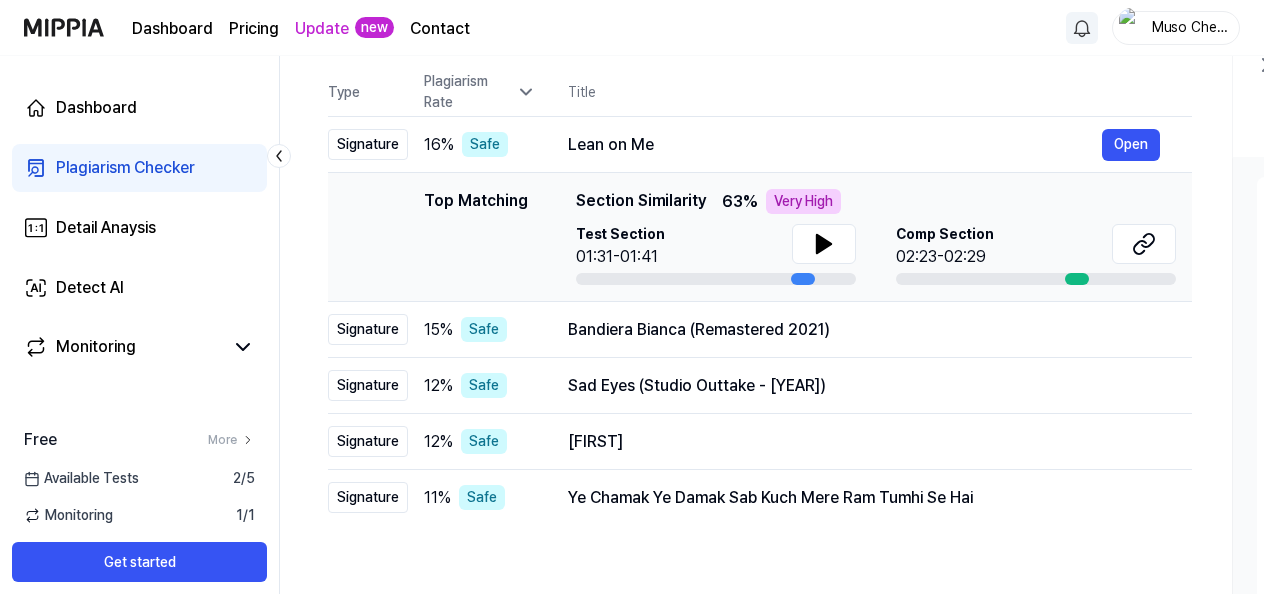 scroll, scrollTop: 0, scrollLeft: 0, axis: both 